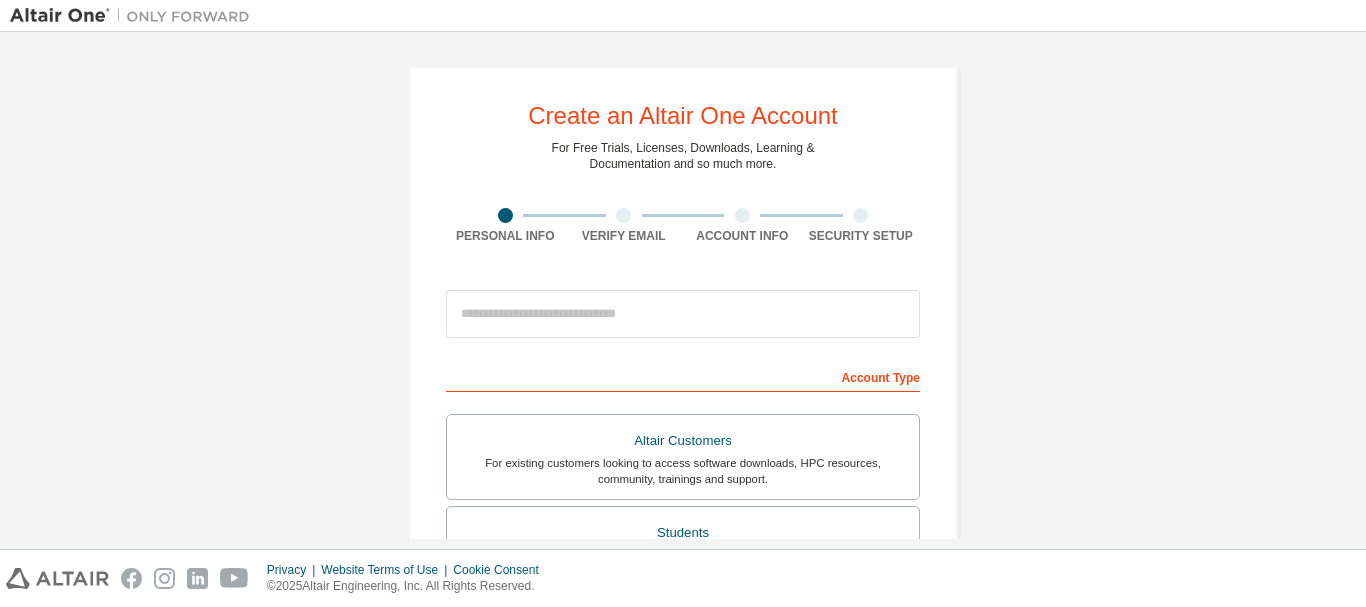 scroll, scrollTop: 0, scrollLeft: 0, axis: both 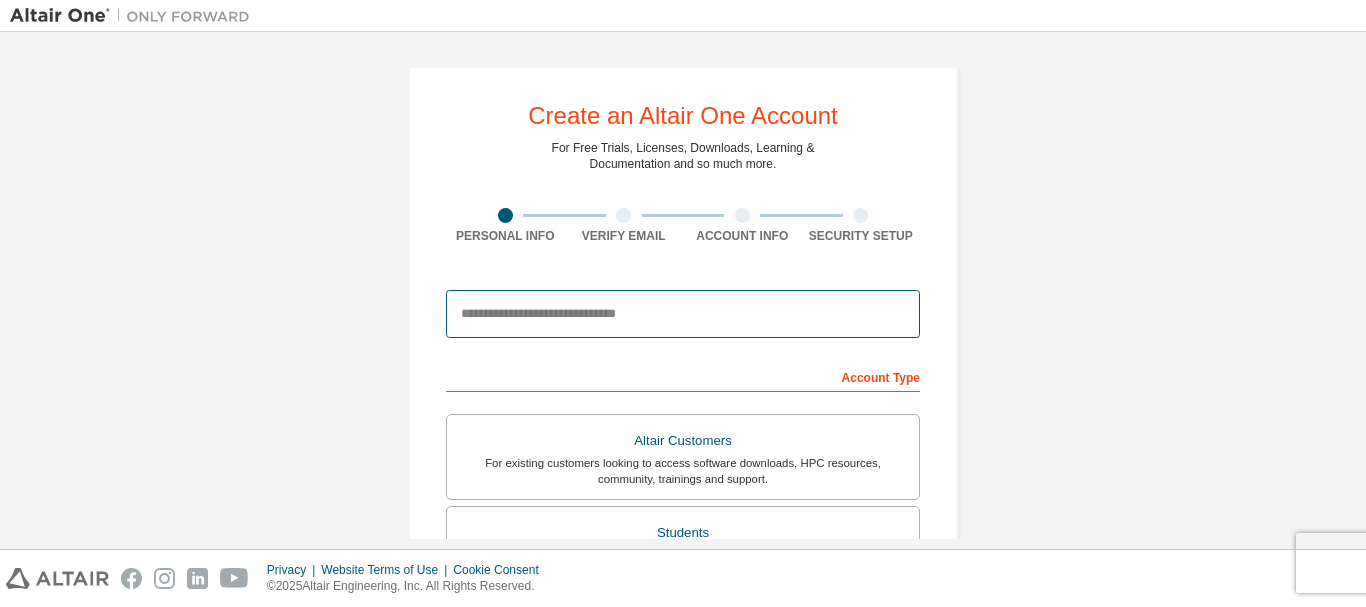 click at bounding box center [683, 314] 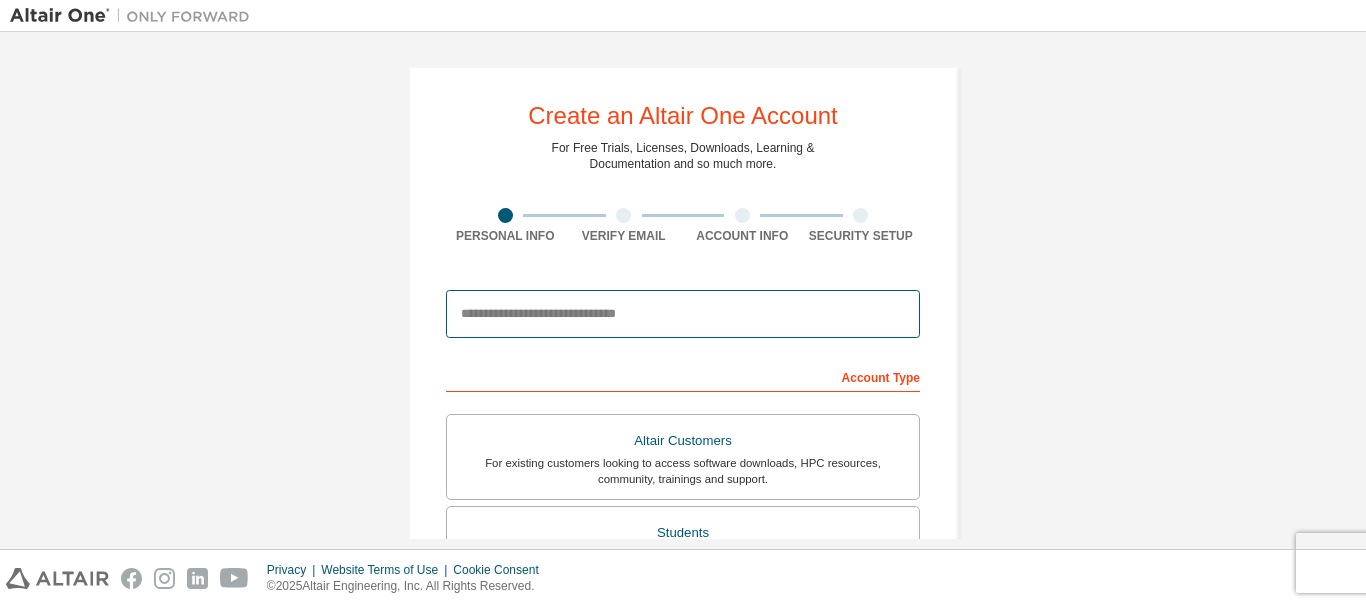 type on "**********" 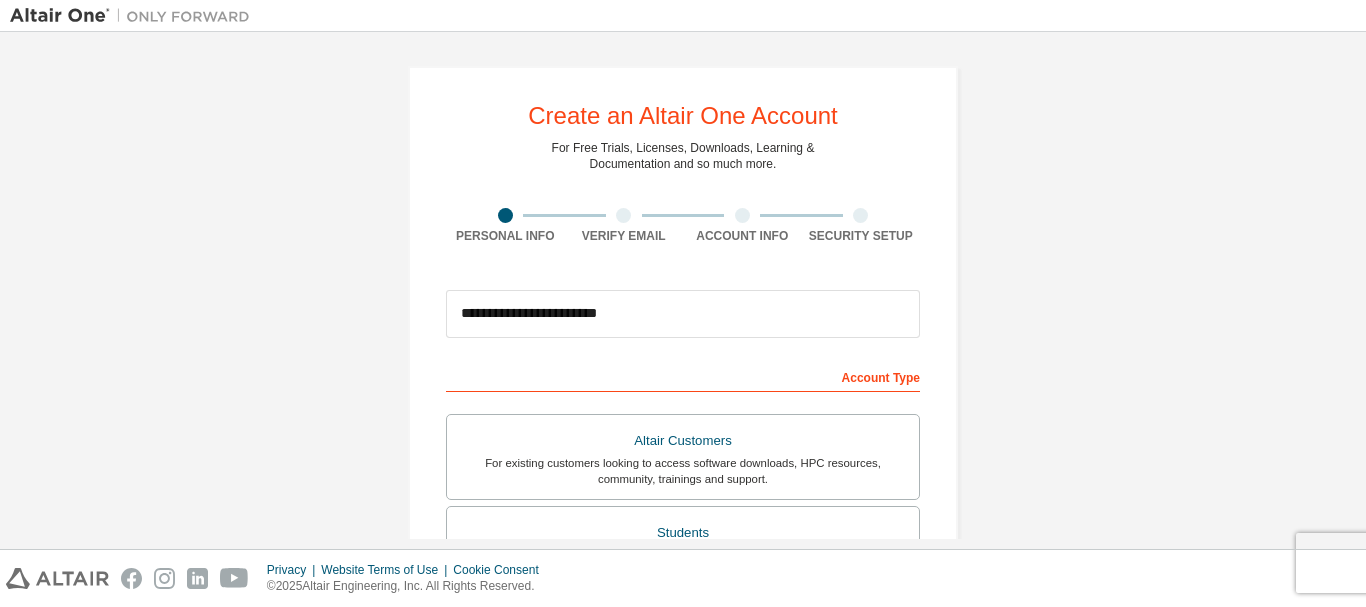 type on "******" 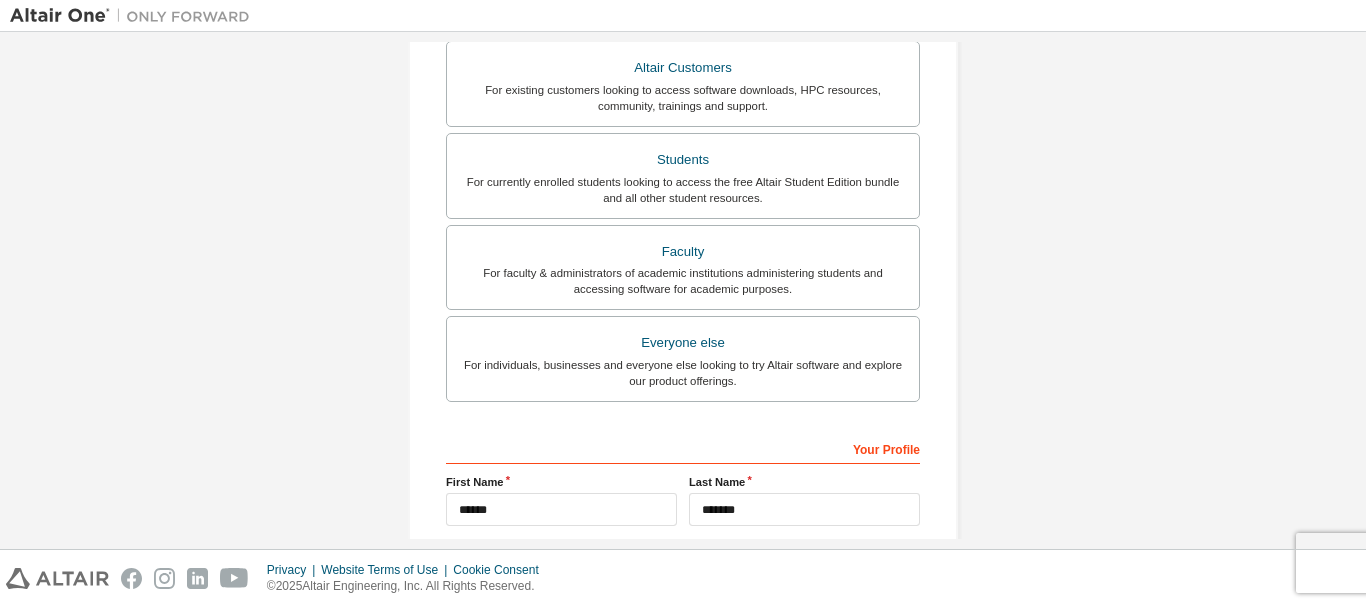 scroll, scrollTop: 372, scrollLeft: 0, axis: vertical 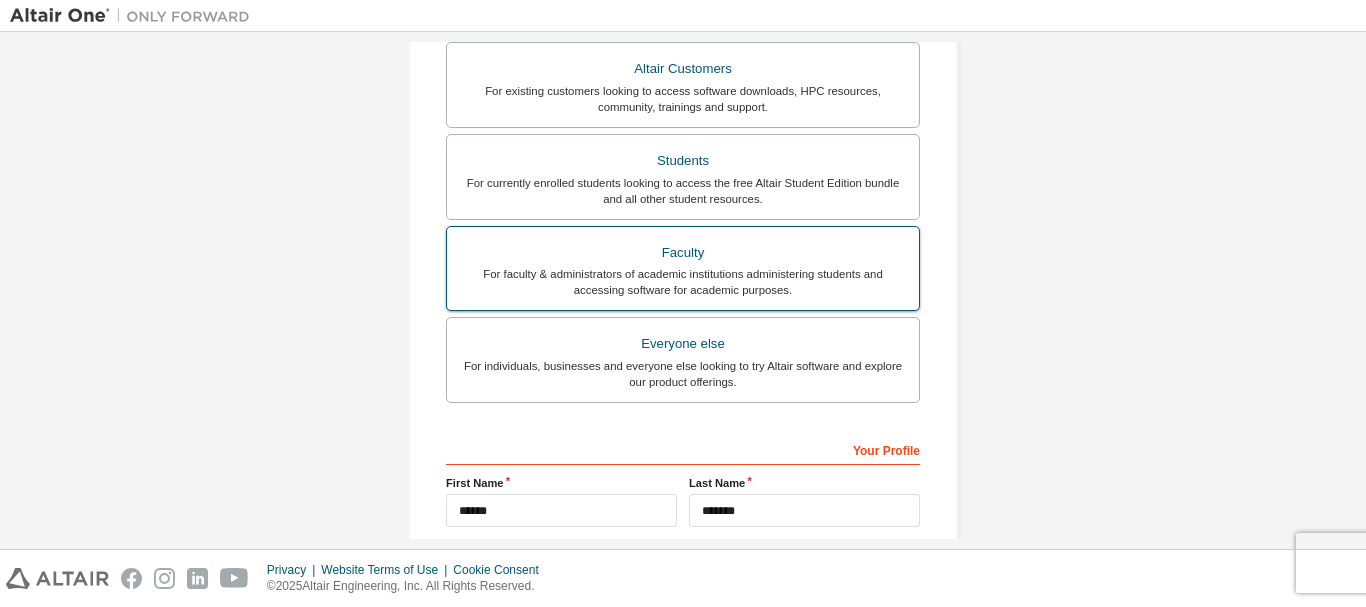 click on "For faculty & administrators of academic institutions administering students and accessing software for academic purposes." at bounding box center [683, 282] 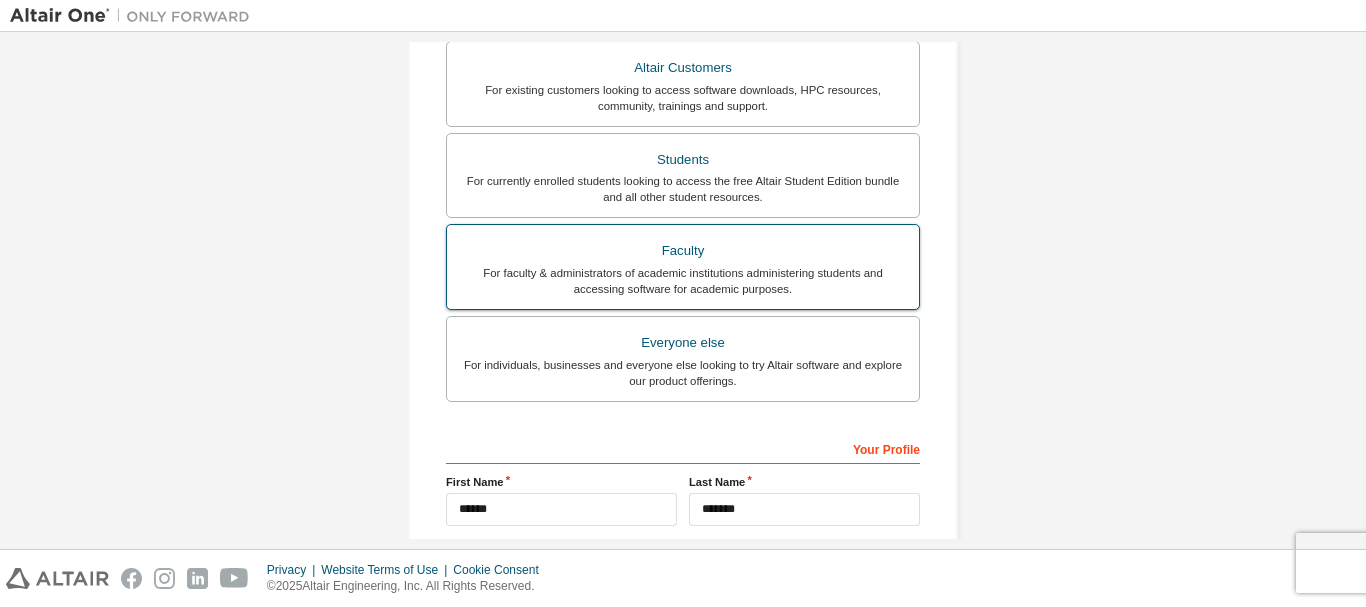 scroll, scrollTop: 631, scrollLeft: 0, axis: vertical 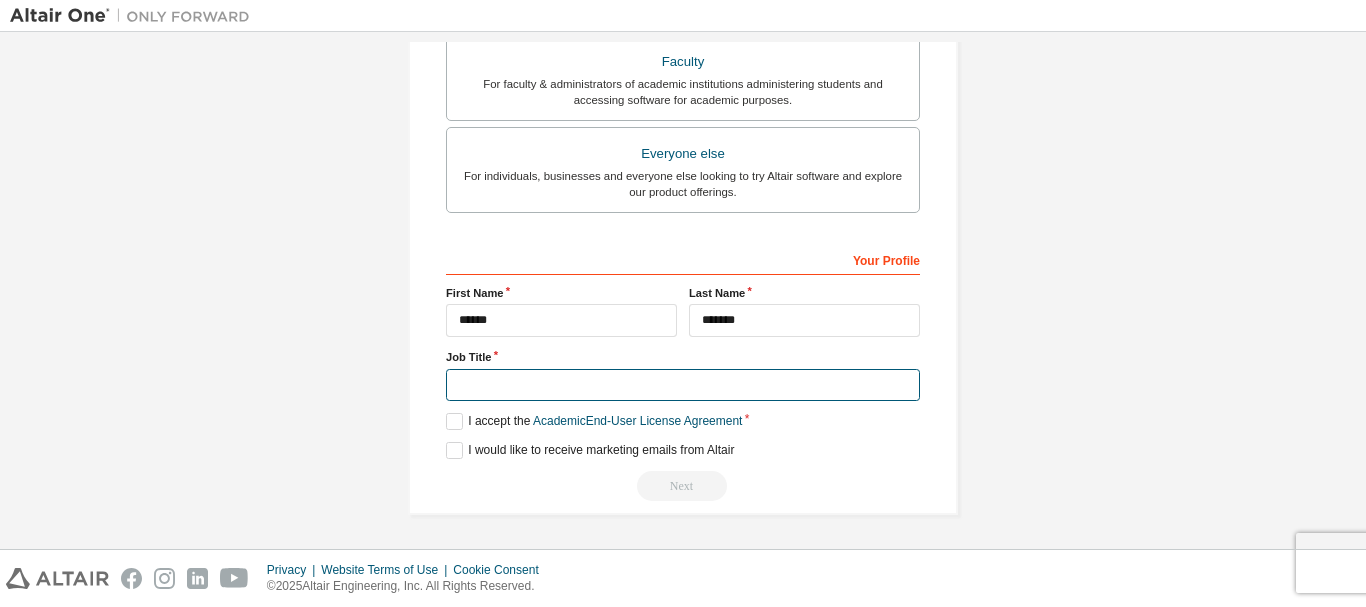 click at bounding box center [683, 385] 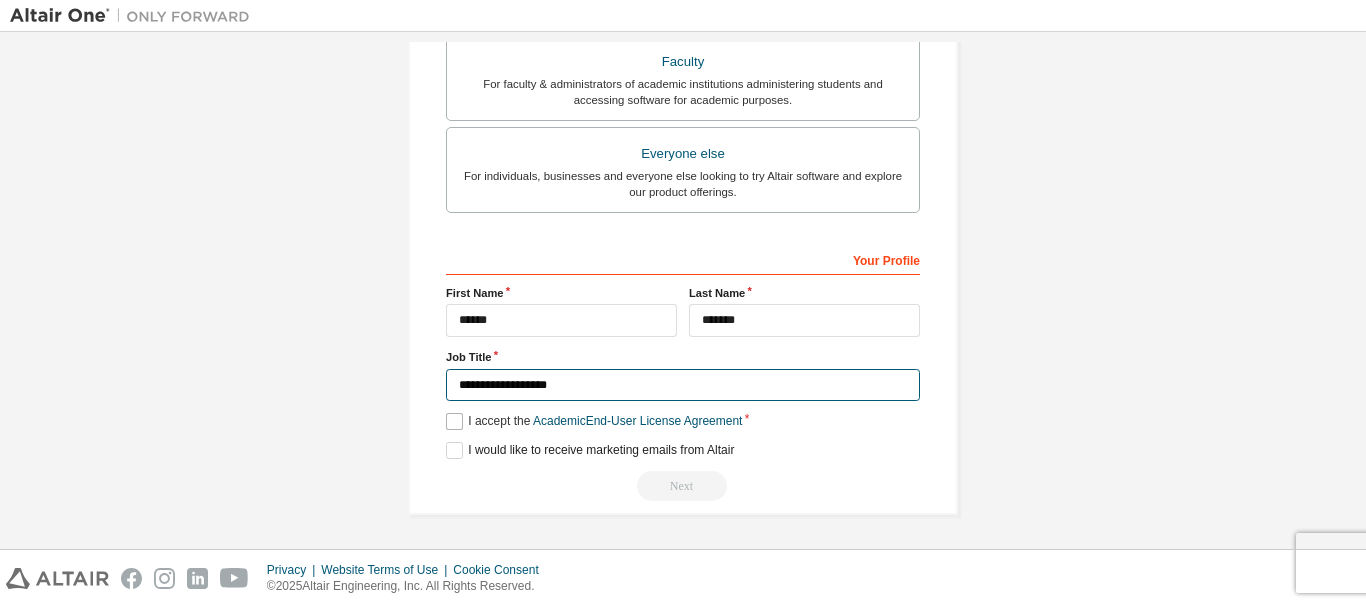 type on "**********" 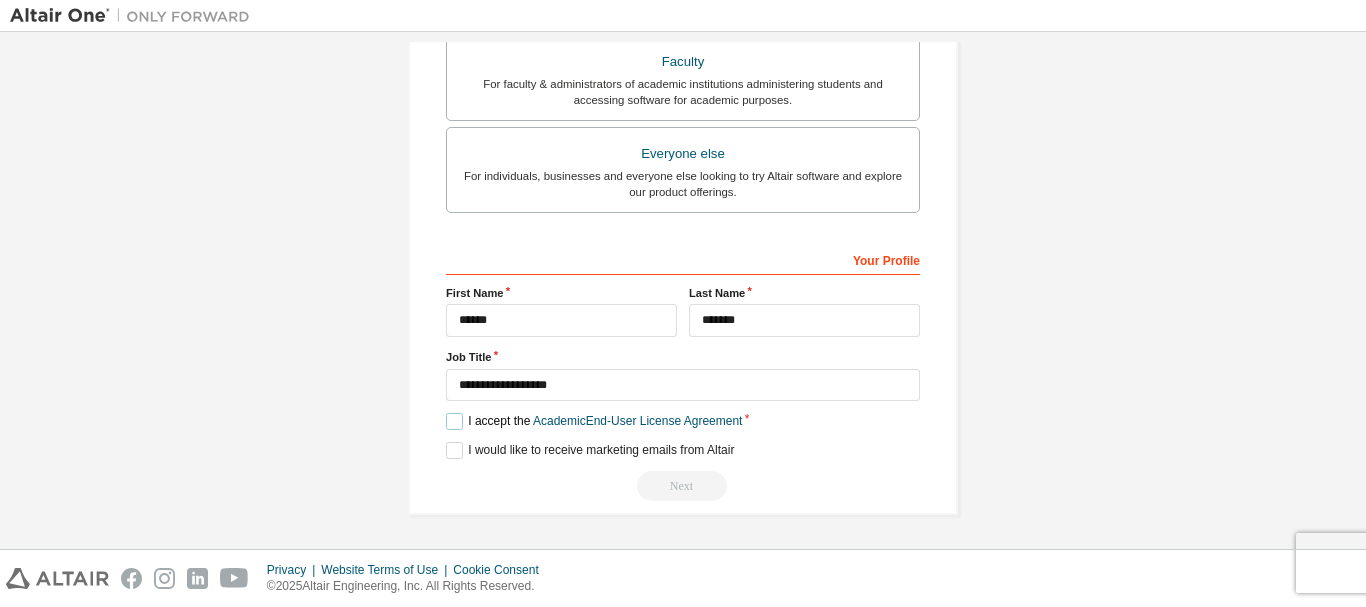 click on "I accept the   Academic   End-User License Agreement" at bounding box center [594, 421] 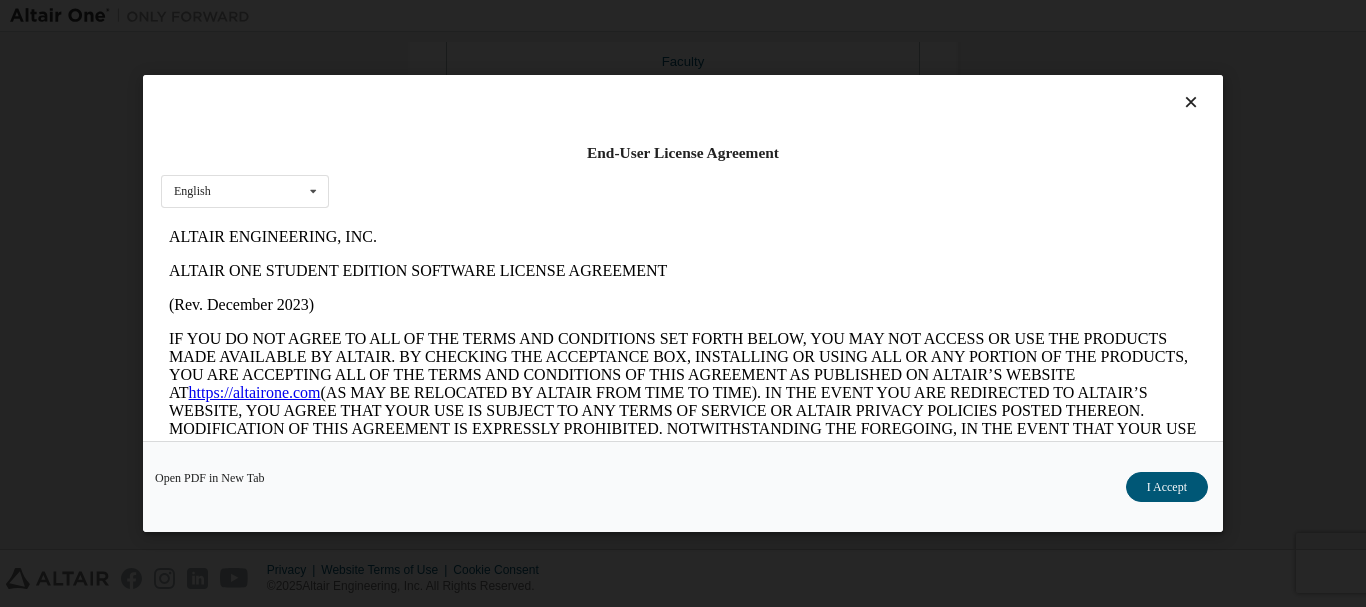 scroll, scrollTop: 0, scrollLeft: 0, axis: both 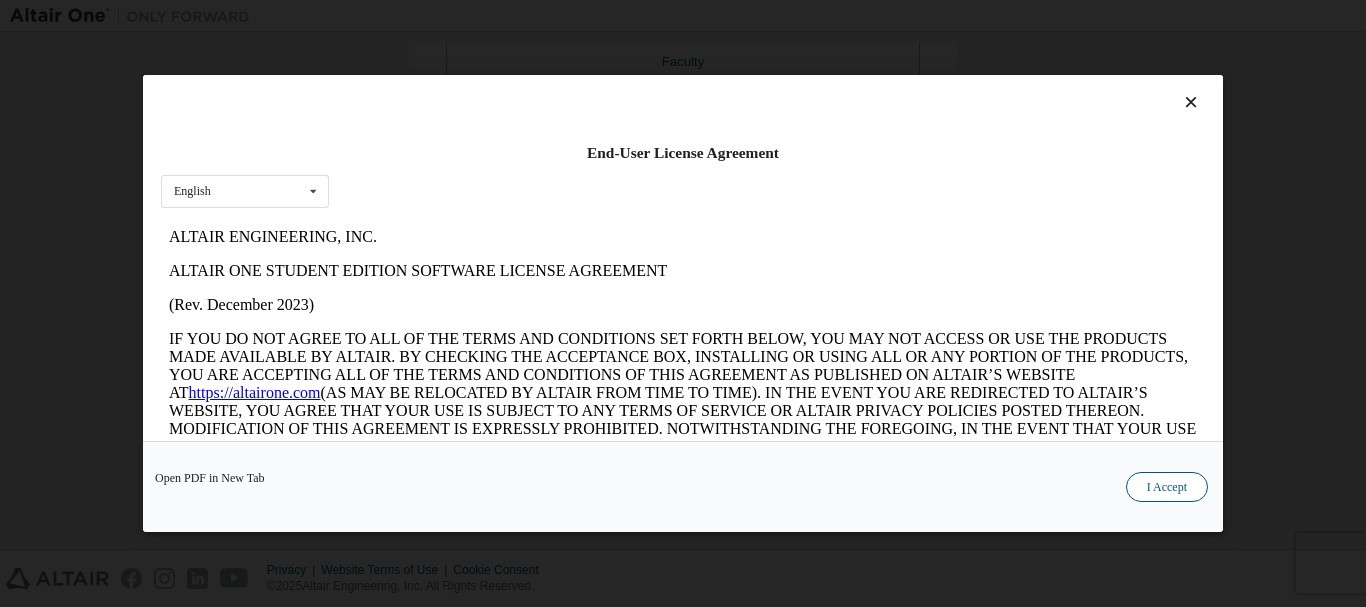 click on "I Accept" at bounding box center (1167, 487) 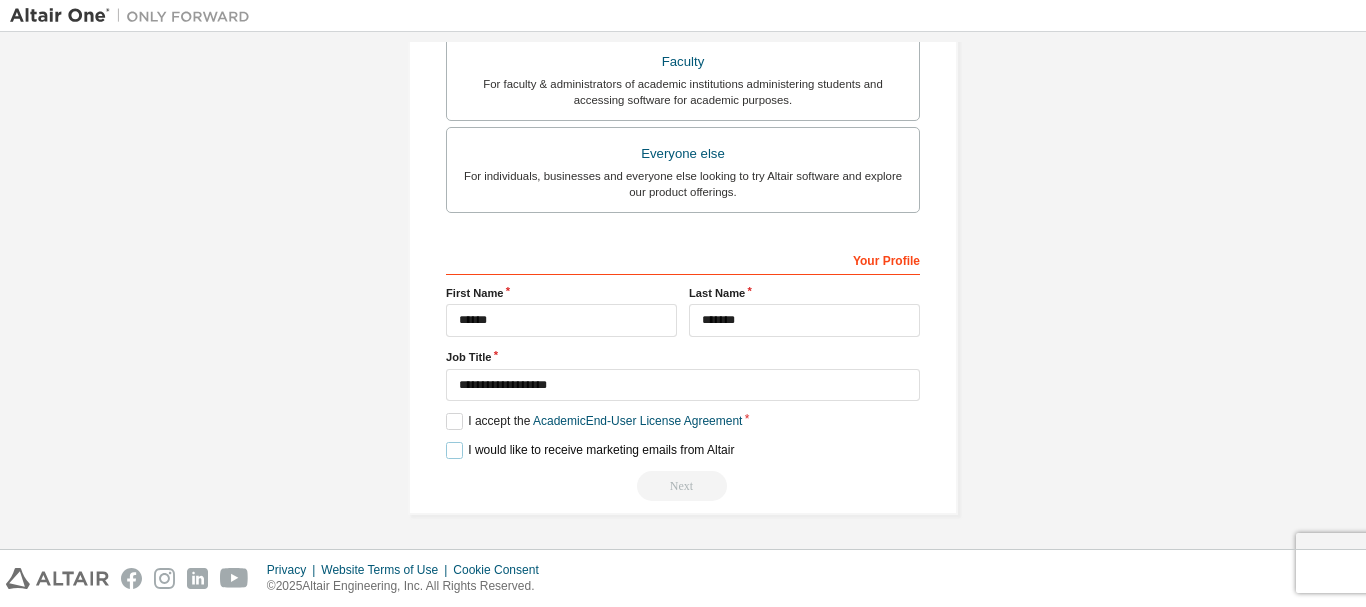 click on "I would like to receive marketing emails from Altair" at bounding box center (590, 450) 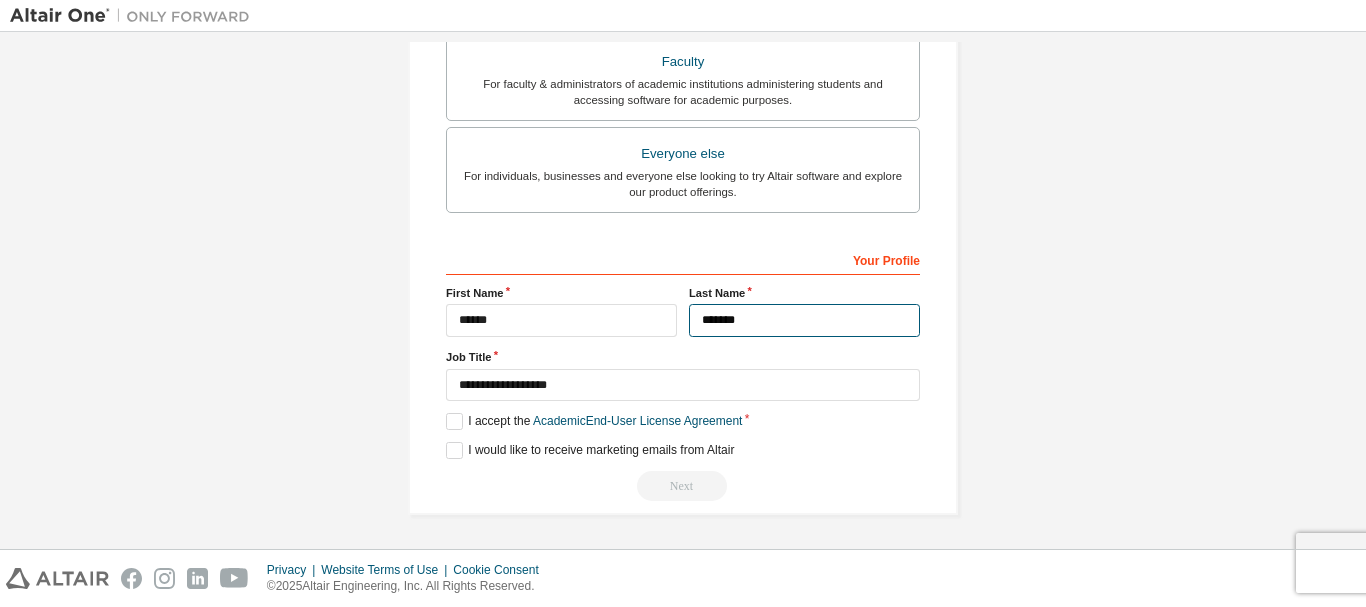 click on "*******" at bounding box center [804, 320] 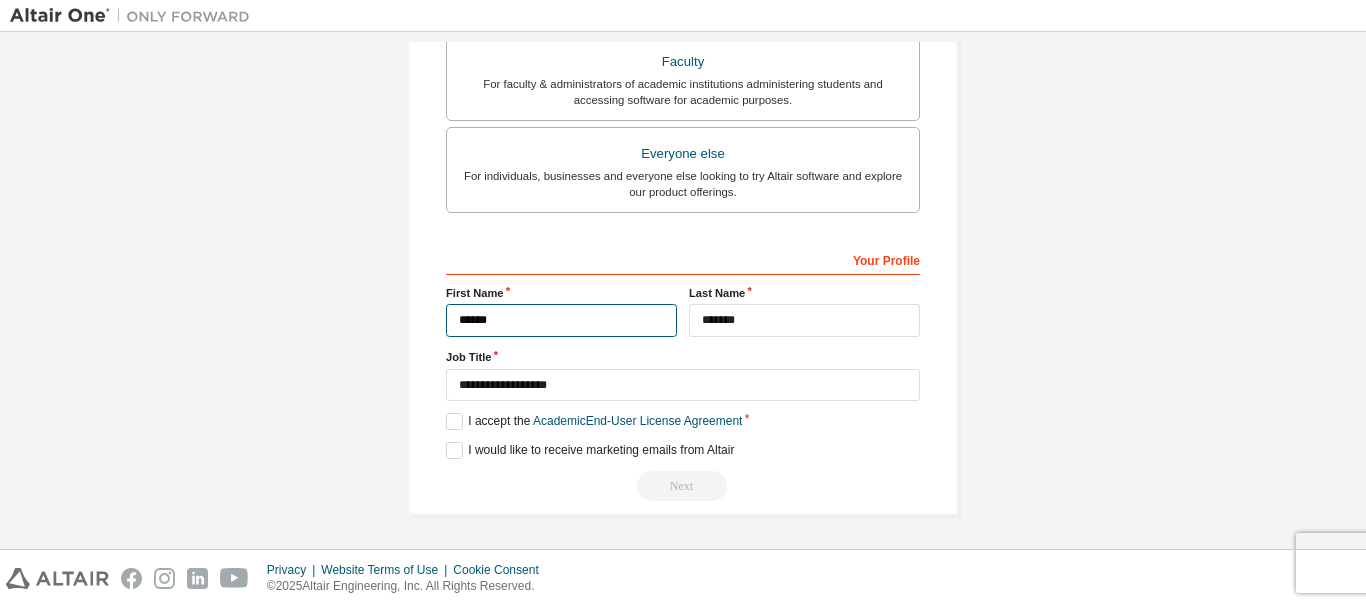 click on "******" at bounding box center [561, 320] 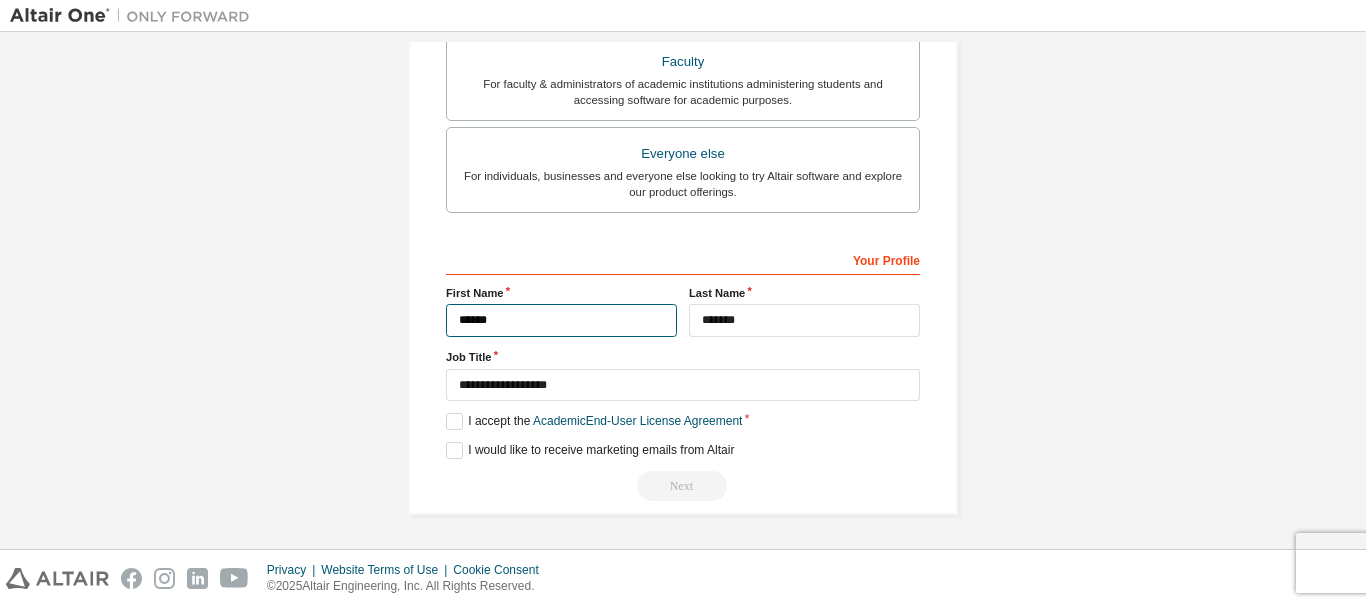 click on "******" at bounding box center (561, 320) 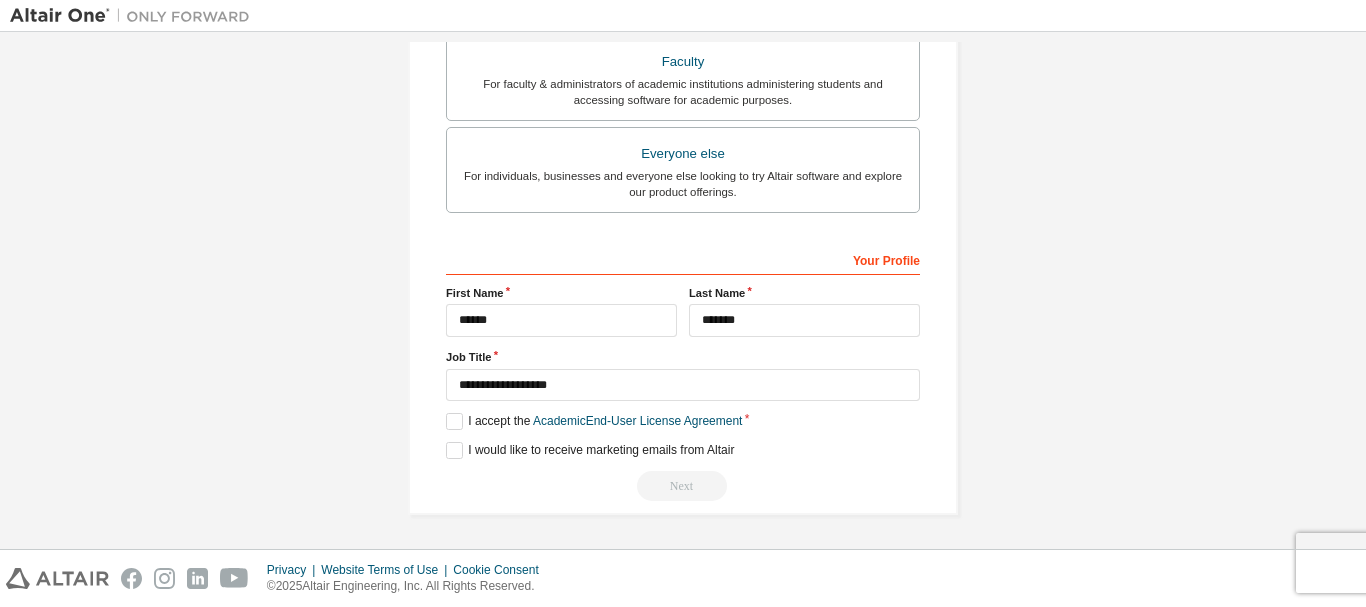 click on "**********" at bounding box center [683, -25] 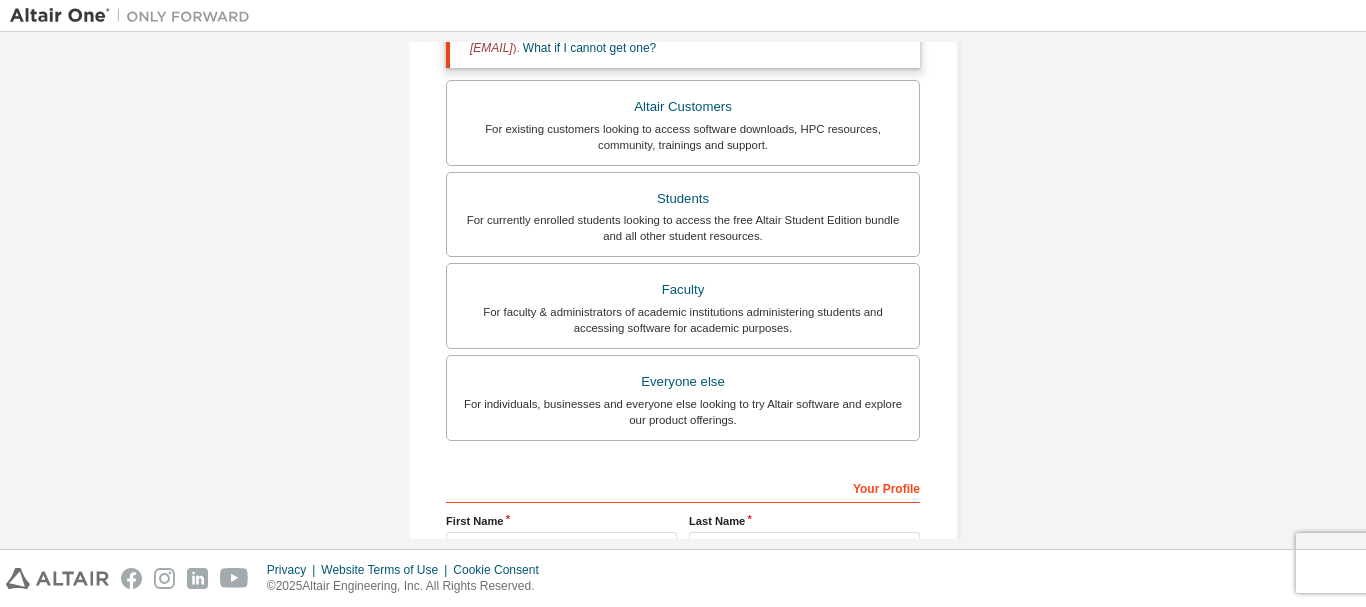 scroll, scrollTop: 408, scrollLeft: 0, axis: vertical 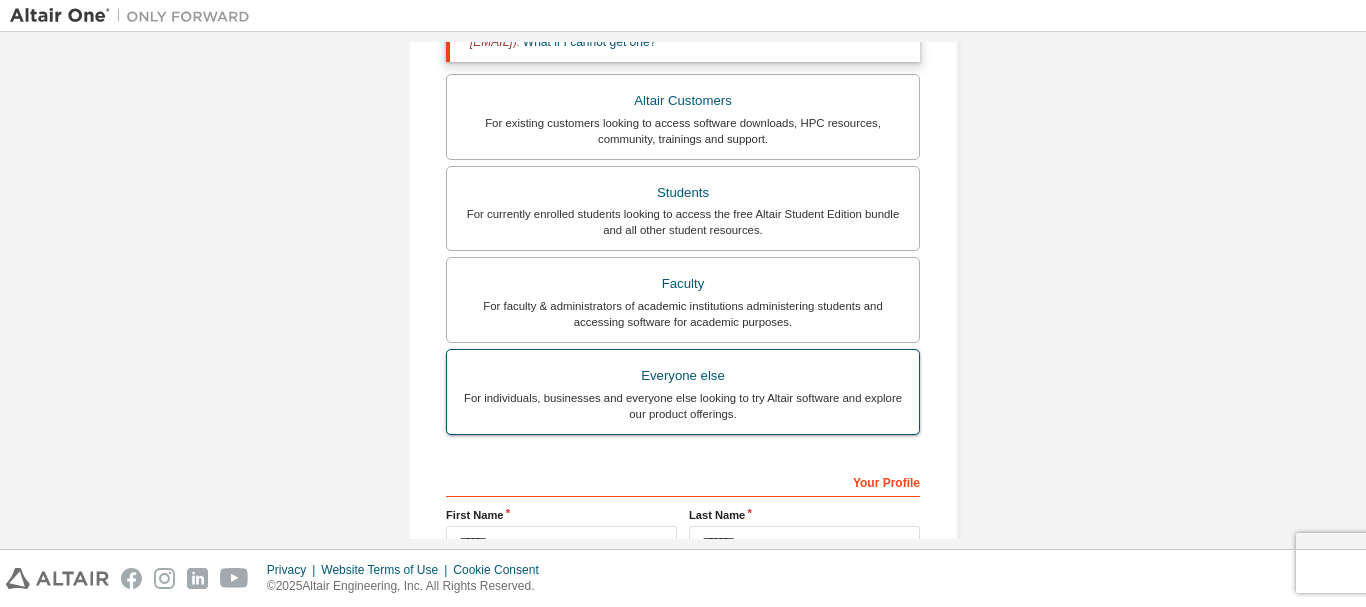 click on "For individuals, businesses and everyone else looking to try Altair software and explore our product offerings." at bounding box center (683, 406) 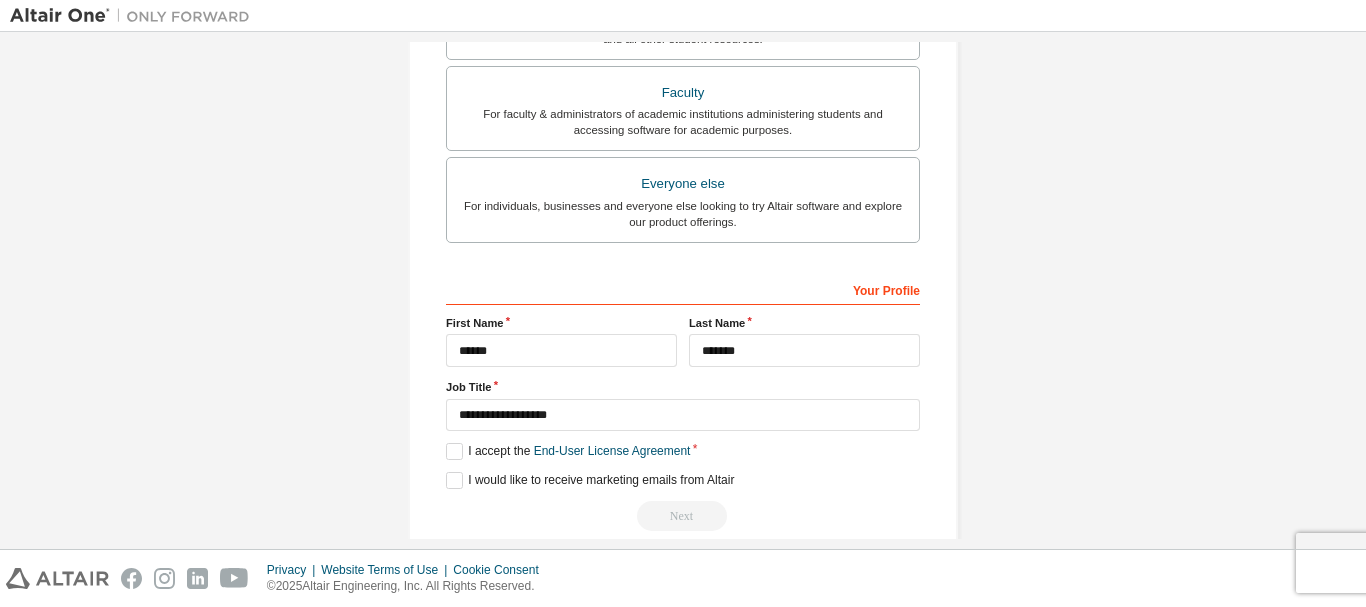 scroll, scrollTop: 562, scrollLeft: 0, axis: vertical 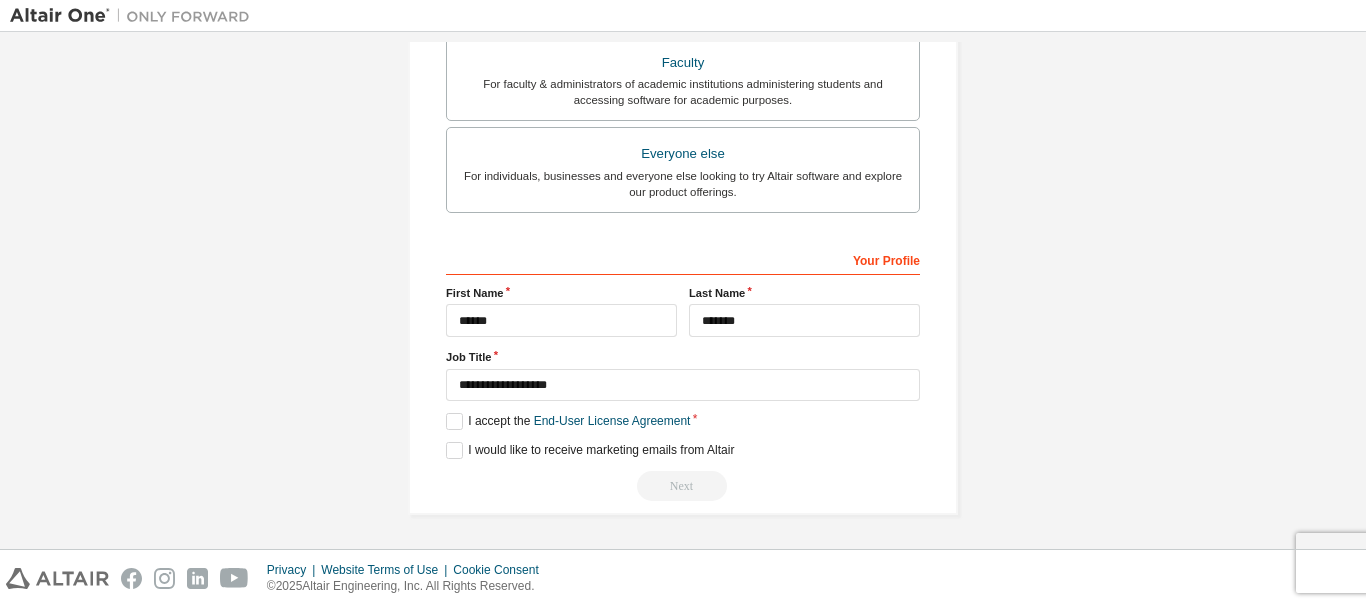 click on "Your Profile" at bounding box center [683, 259] 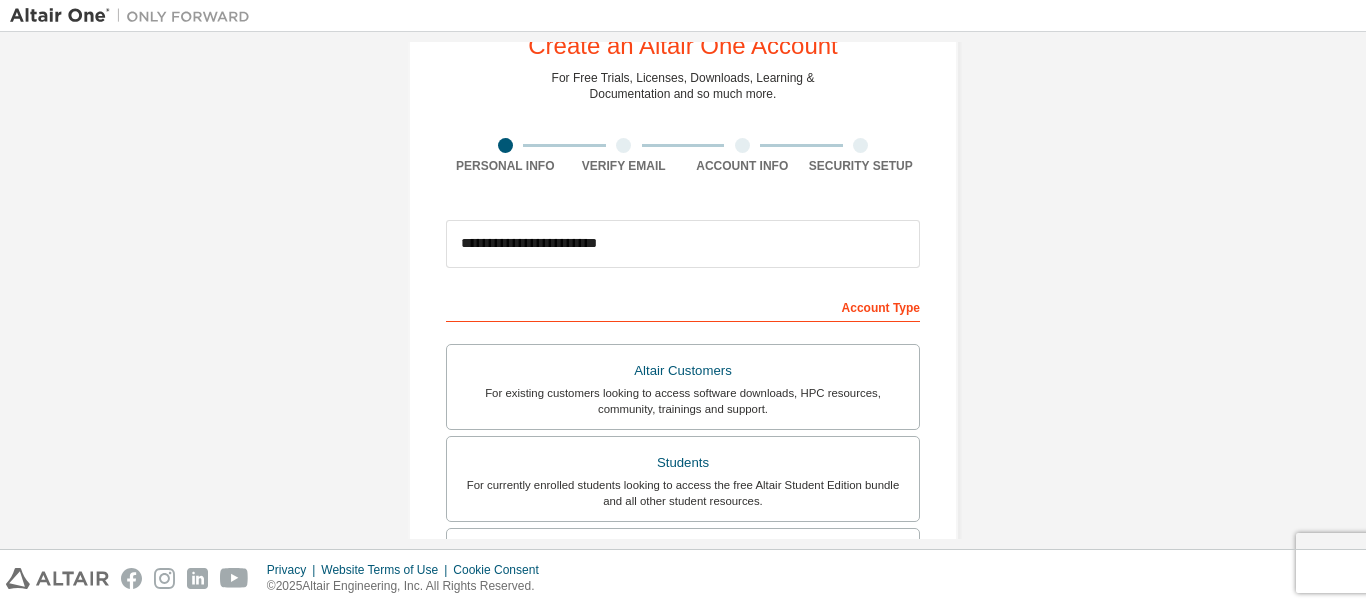 scroll, scrollTop: 0, scrollLeft: 0, axis: both 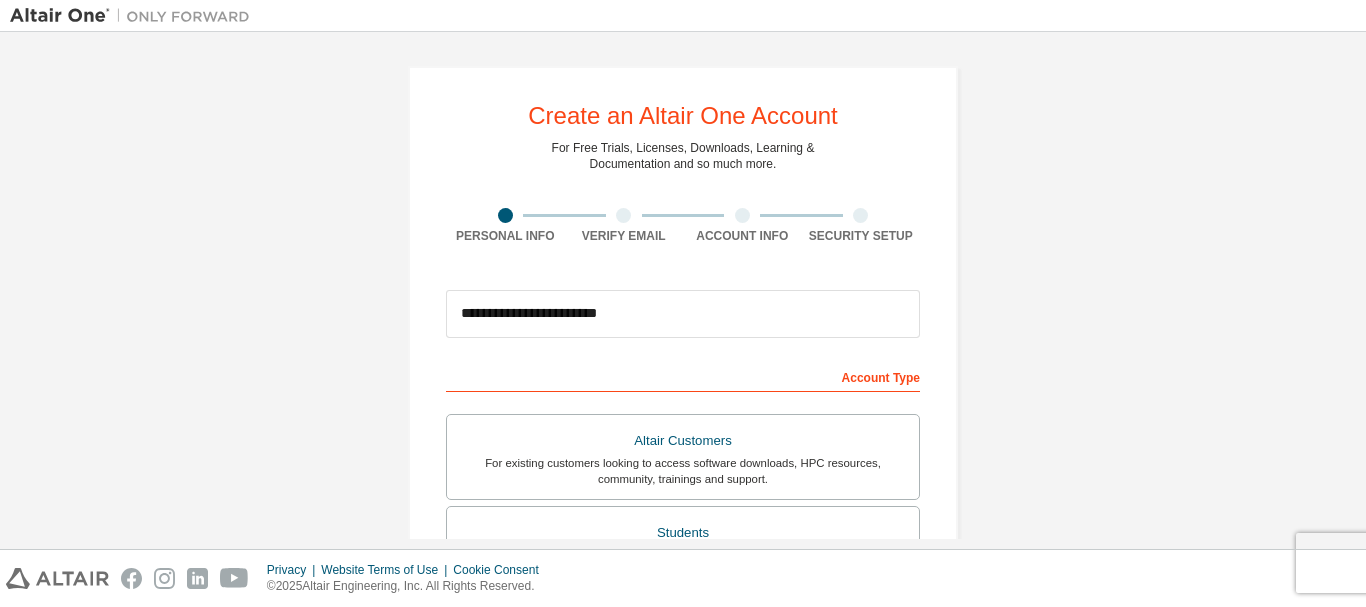 click on "Account Type" at bounding box center (683, 376) 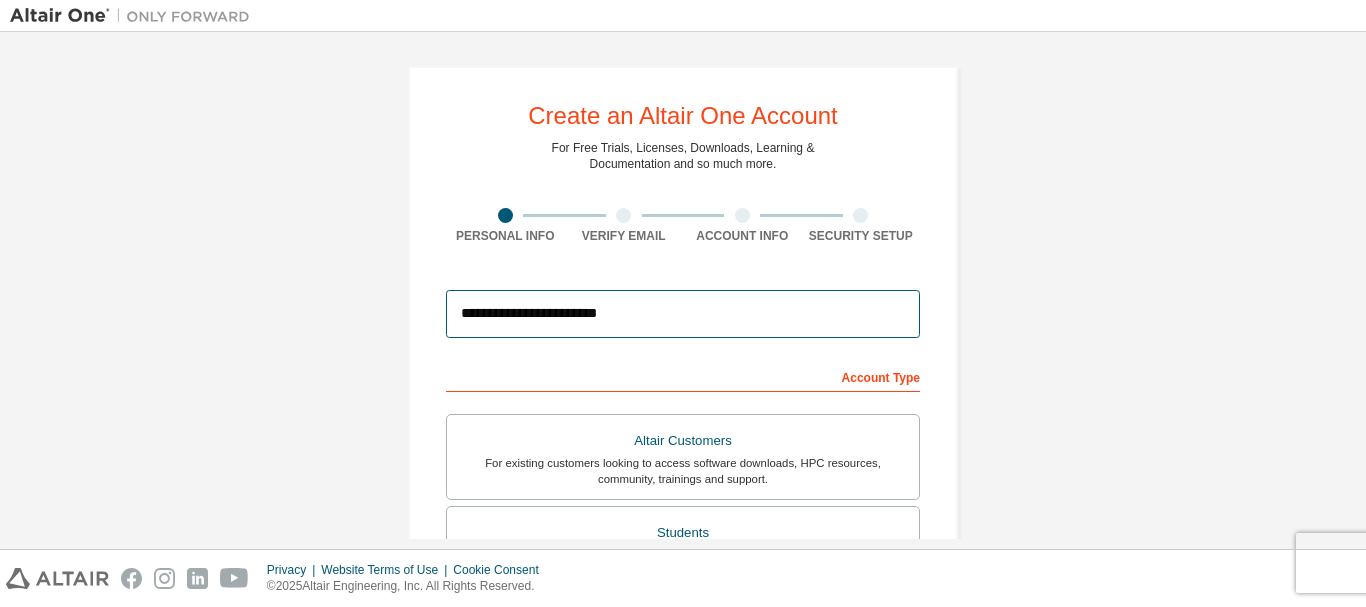 click on "**********" at bounding box center (683, 314) 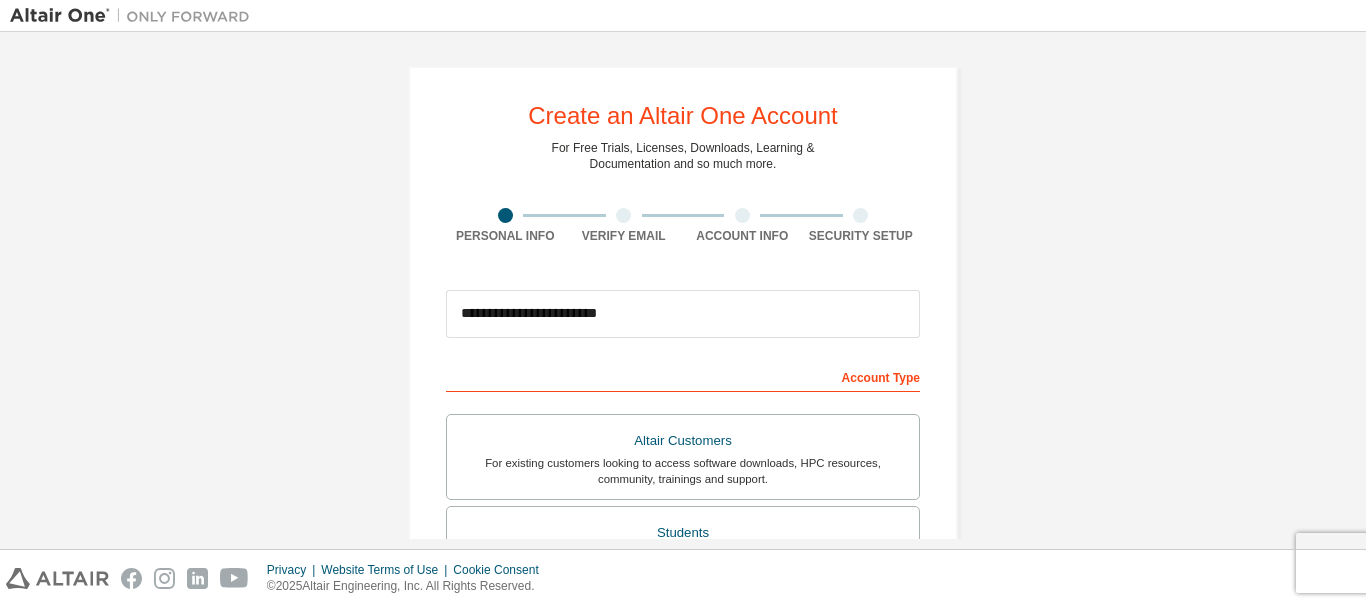 click on "**********" at bounding box center [683, 571] 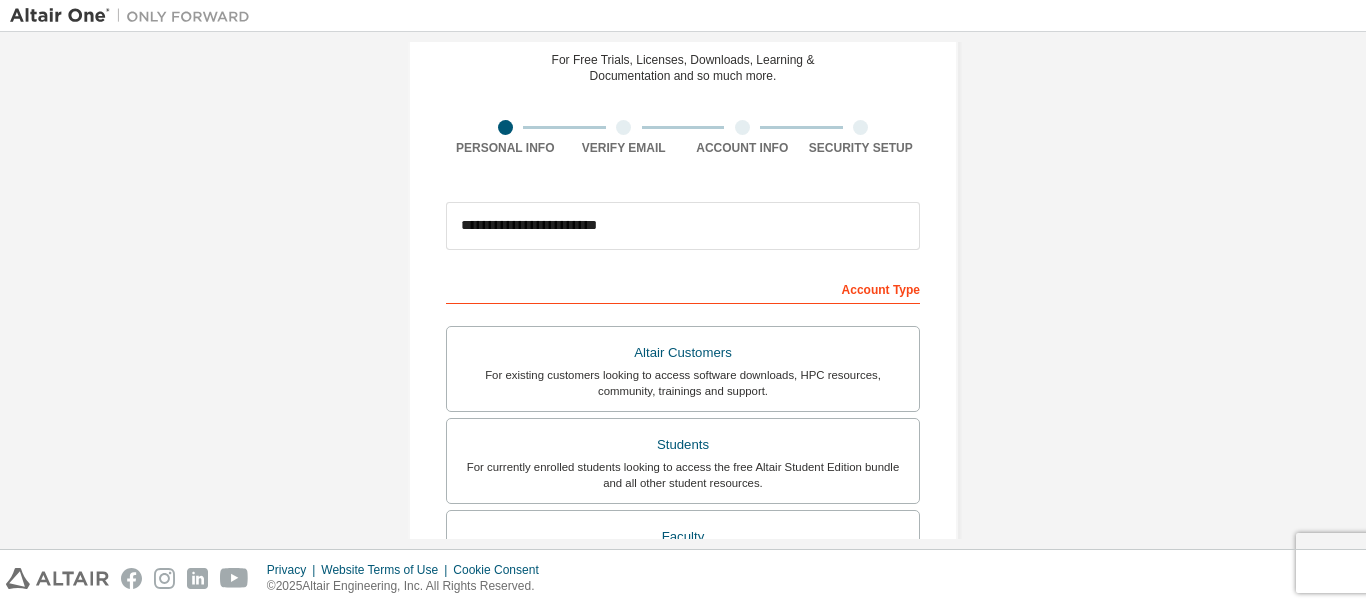 scroll, scrollTop: 562, scrollLeft: 0, axis: vertical 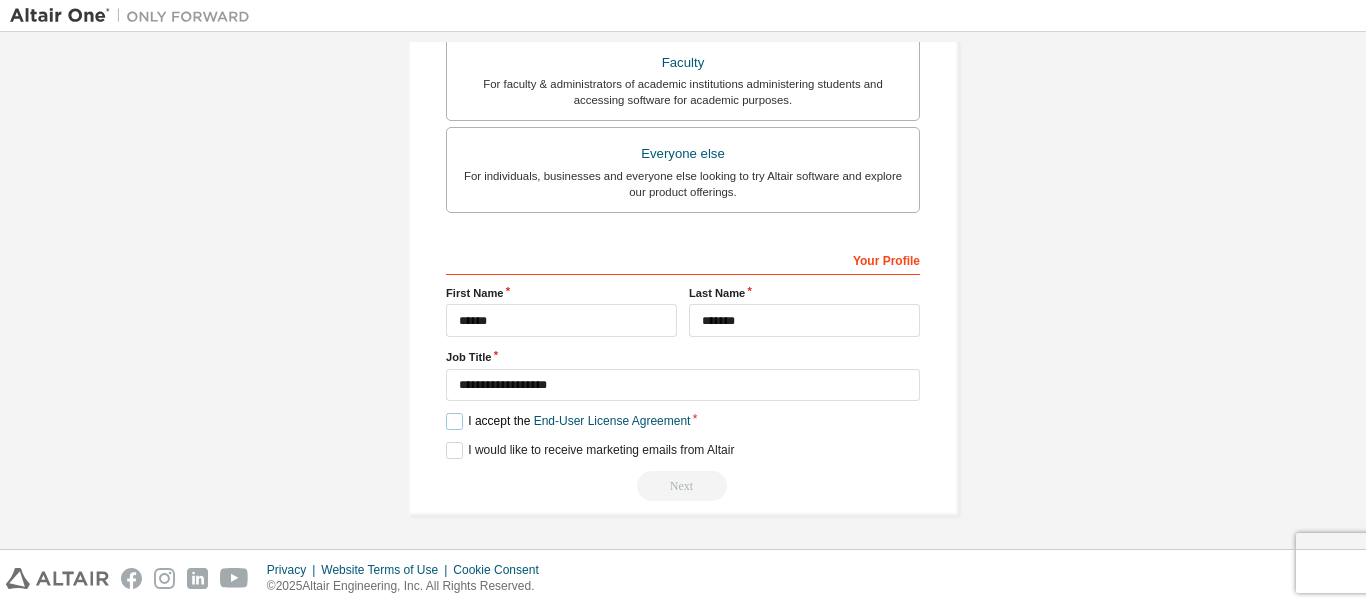 click on "I accept the    End-User License Agreement" at bounding box center [568, 421] 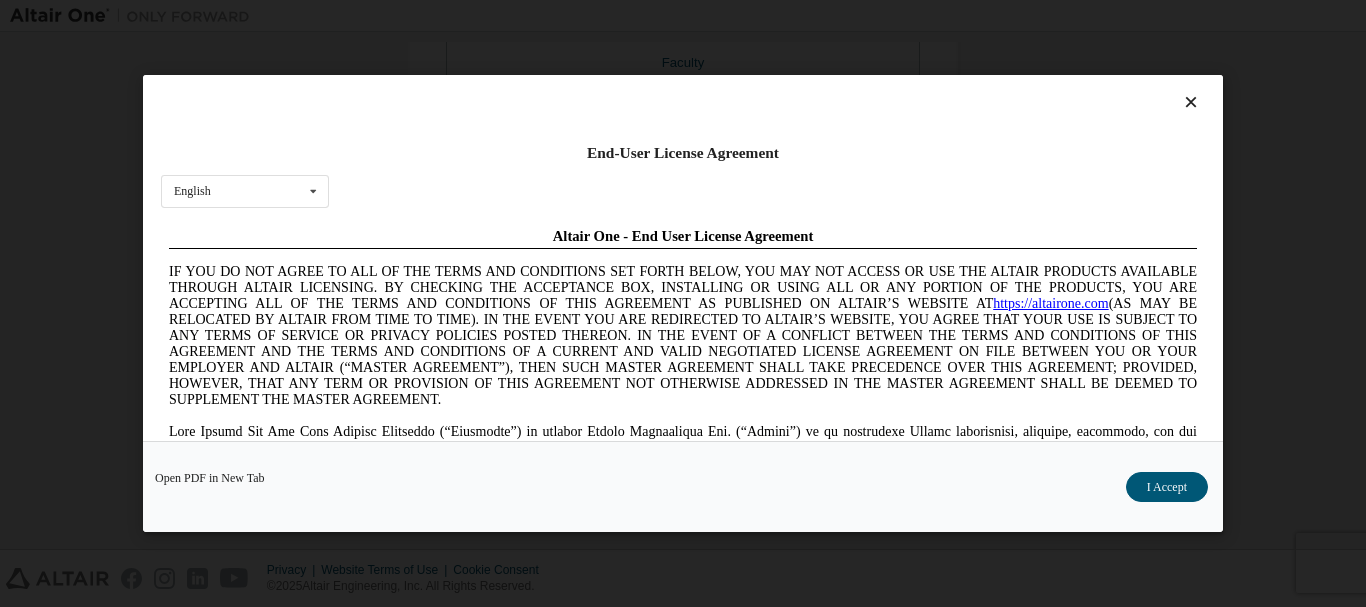 scroll, scrollTop: 0, scrollLeft: 0, axis: both 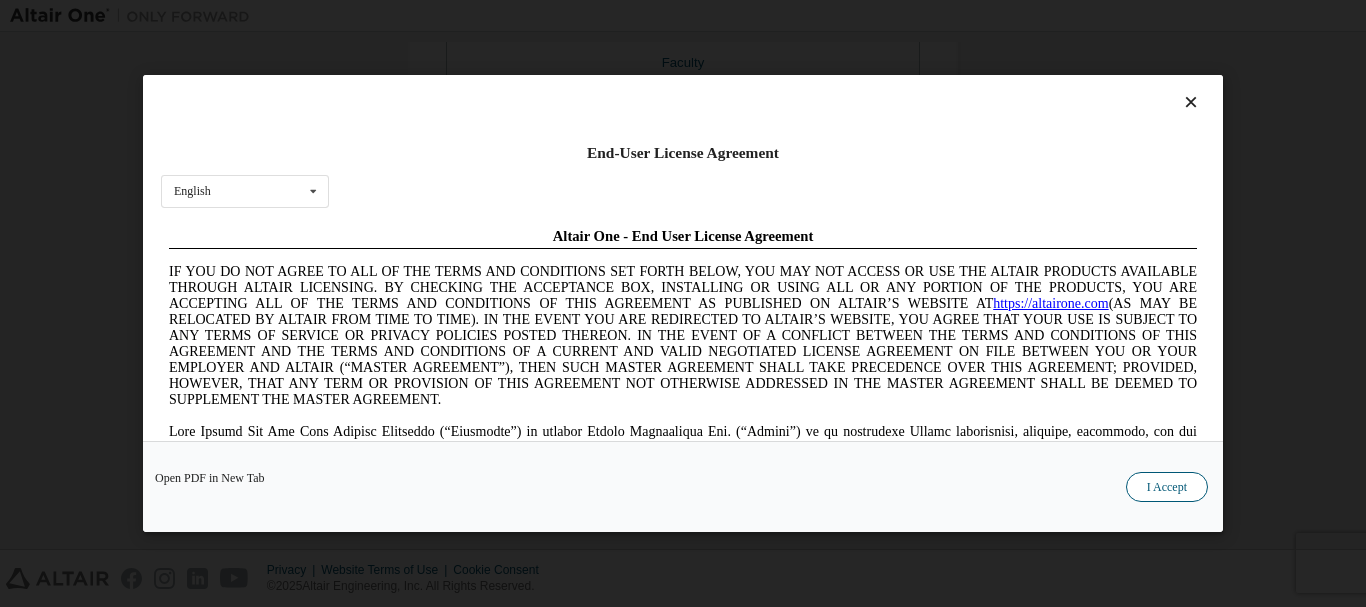 click on "I Accept" at bounding box center (1167, 487) 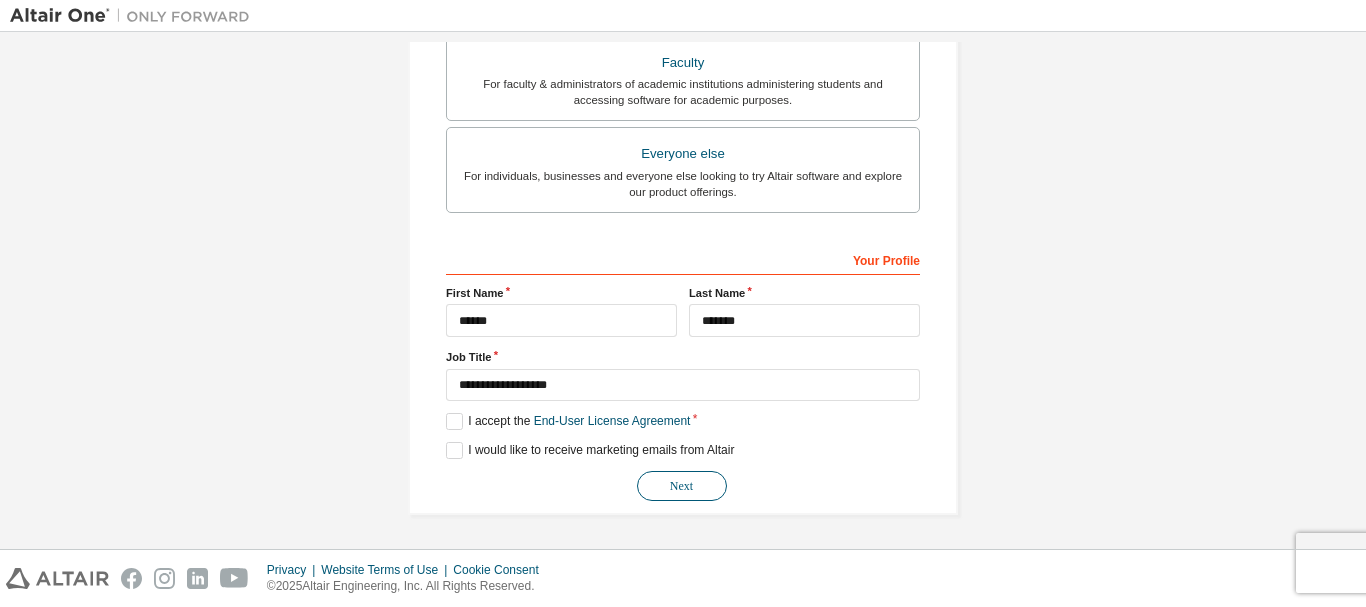 click on "Next" at bounding box center (682, 486) 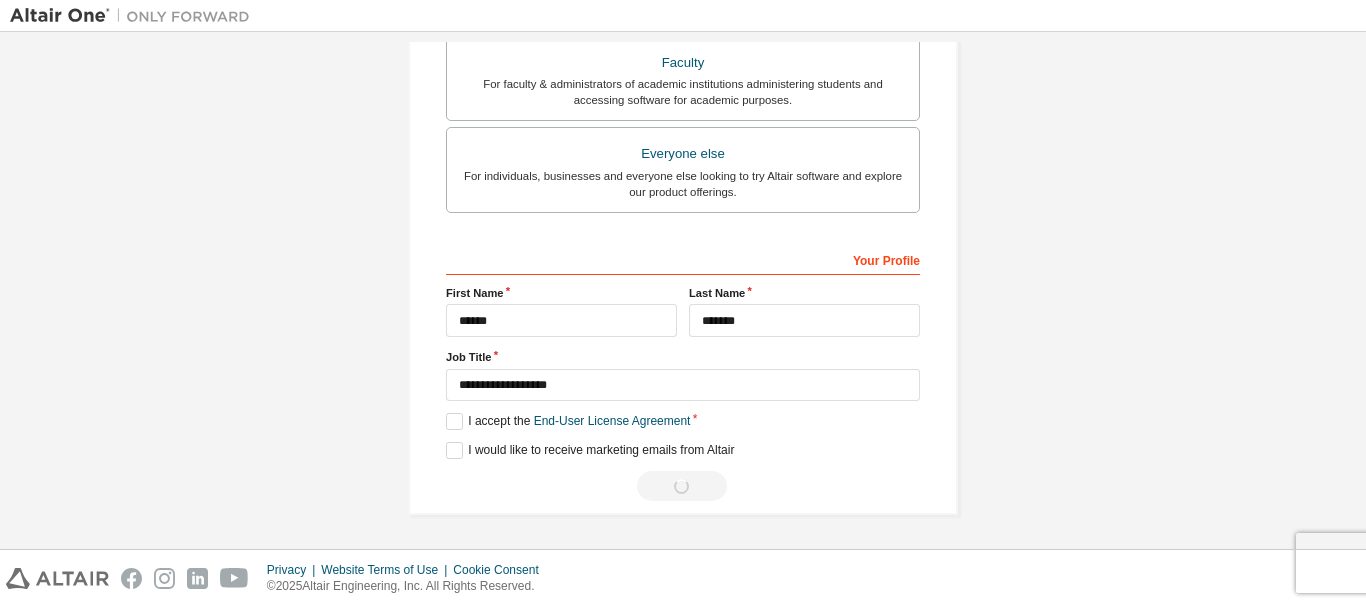 scroll, scrollTop: 0, scrollLeft: 0, axis: both 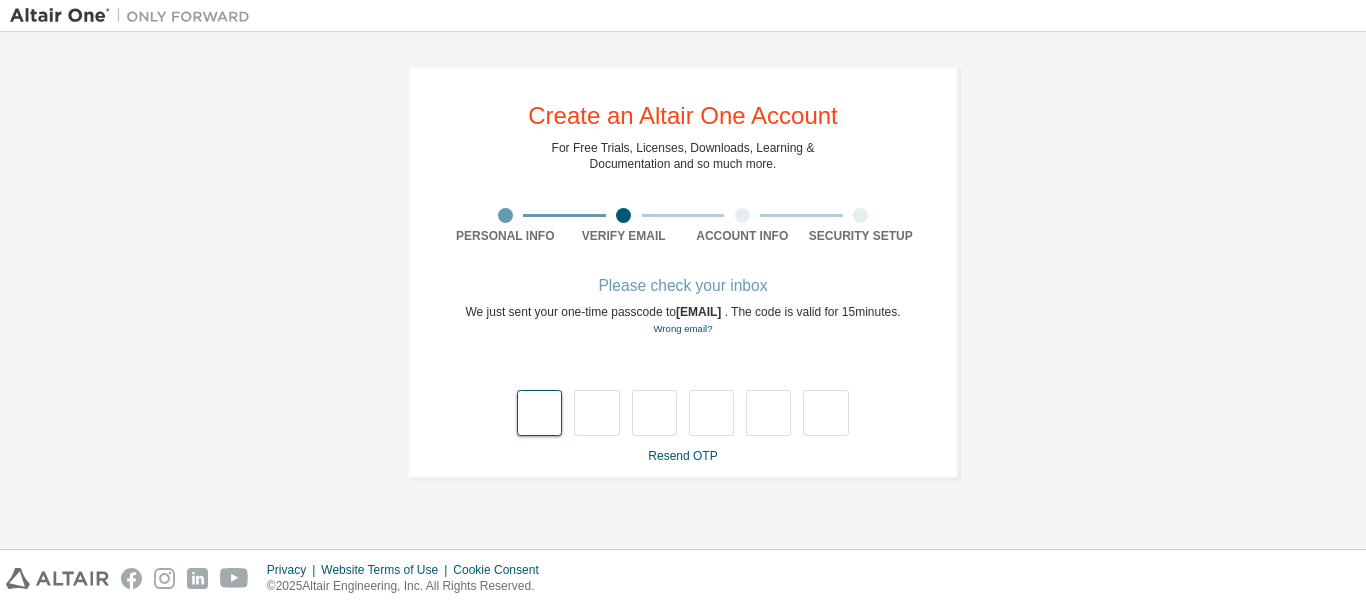 click at bounding box center [539, 413] 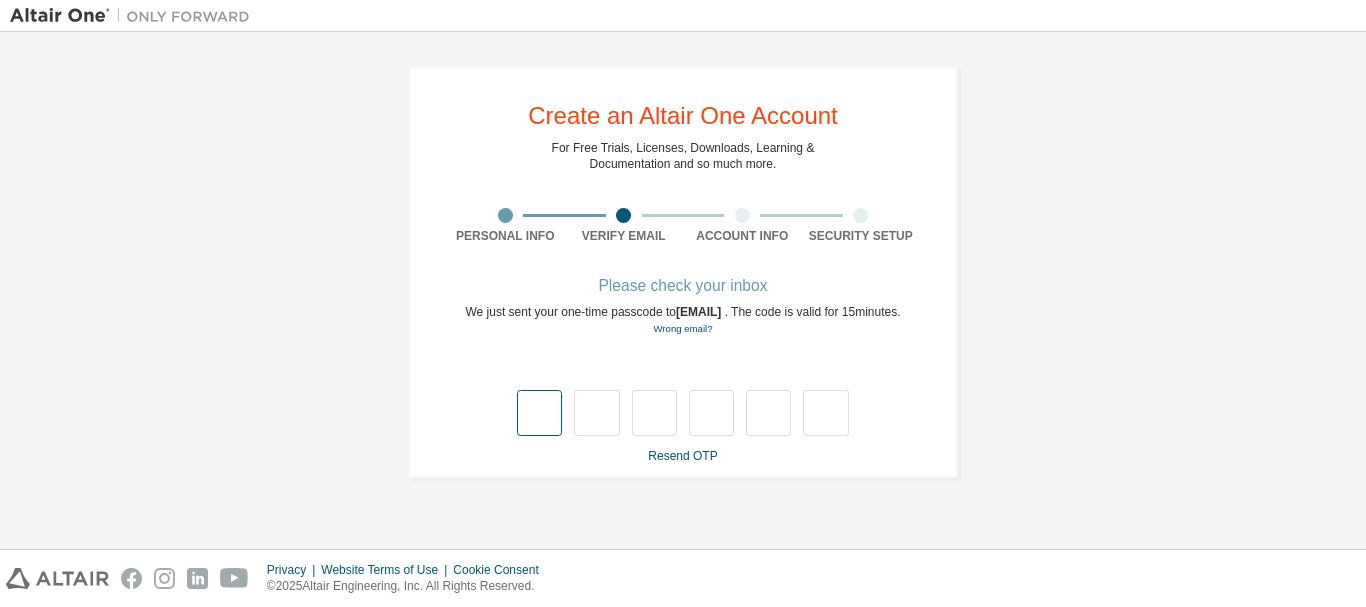 type on "*" 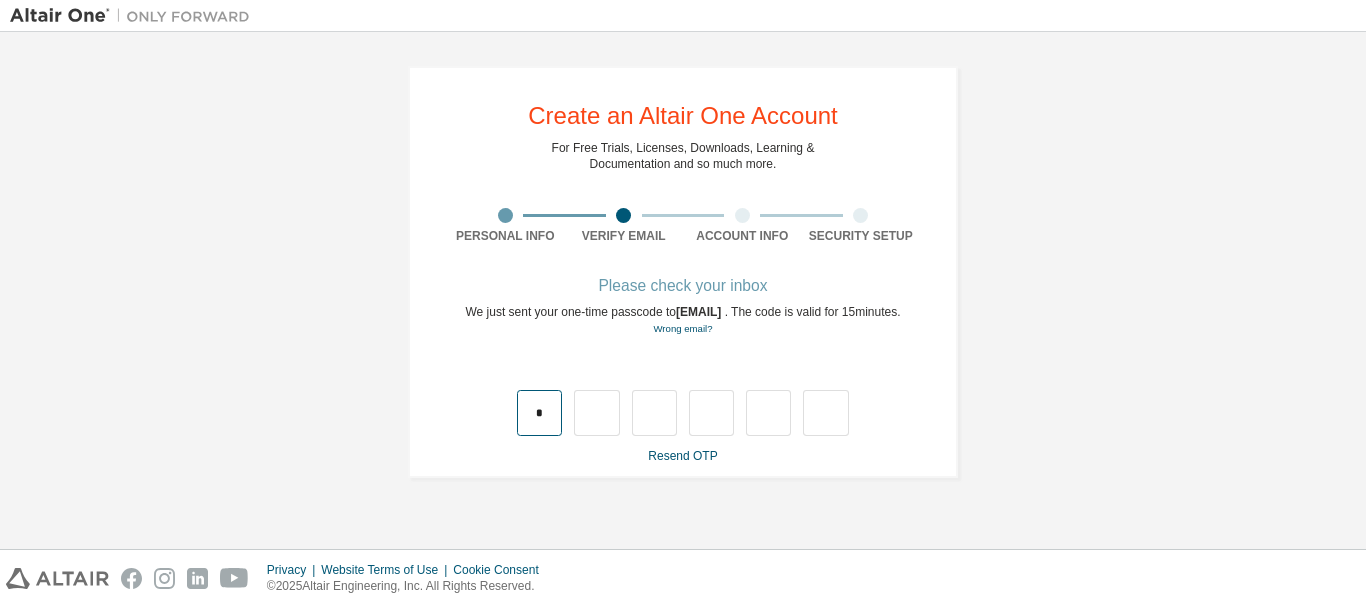 type on "*" 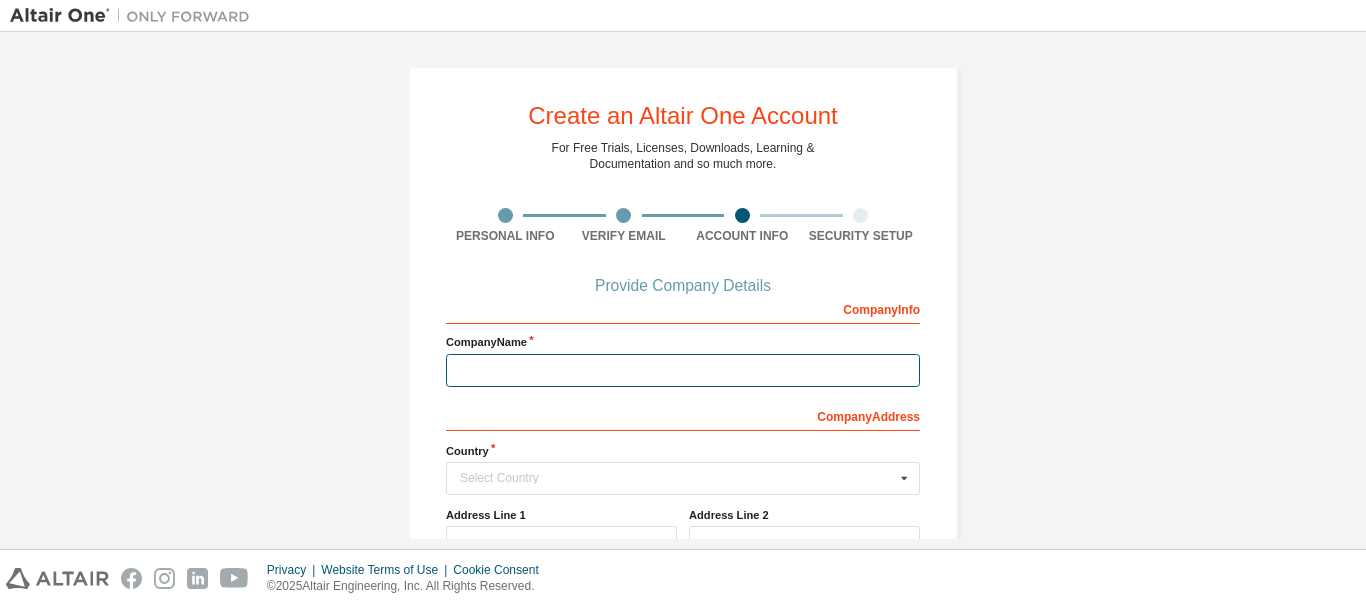 click at bounding box center (683, 370) 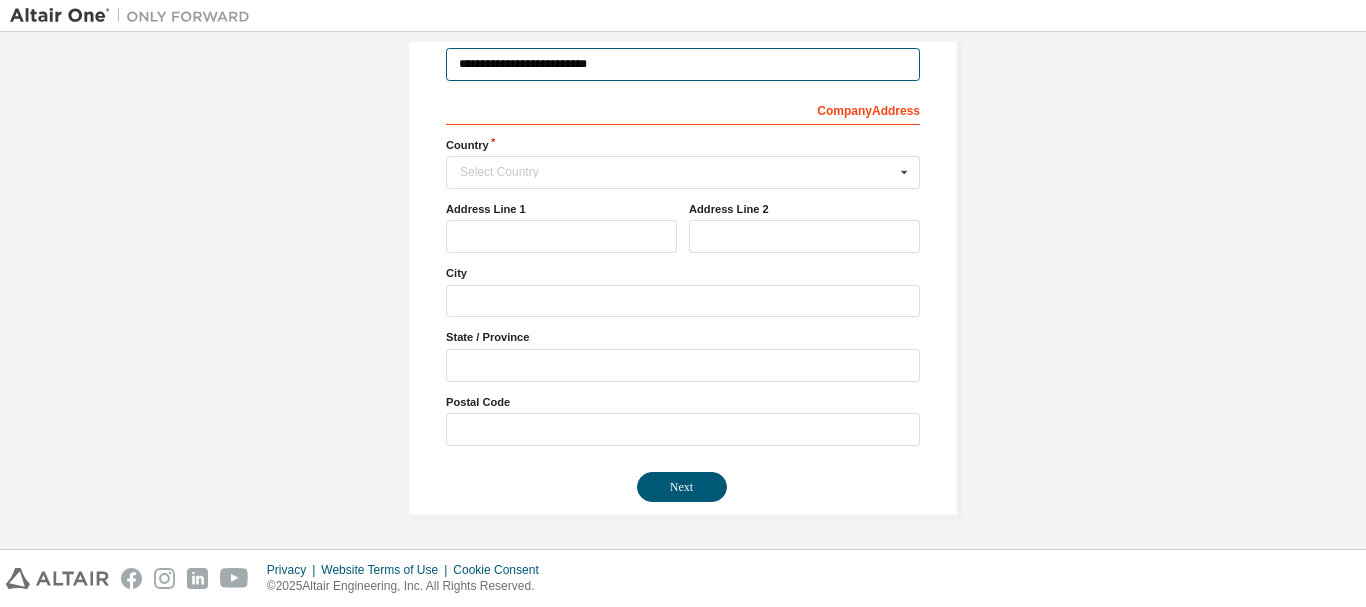 scroll, scrollTop: 307, scrollLeft: 0, axis: vertical 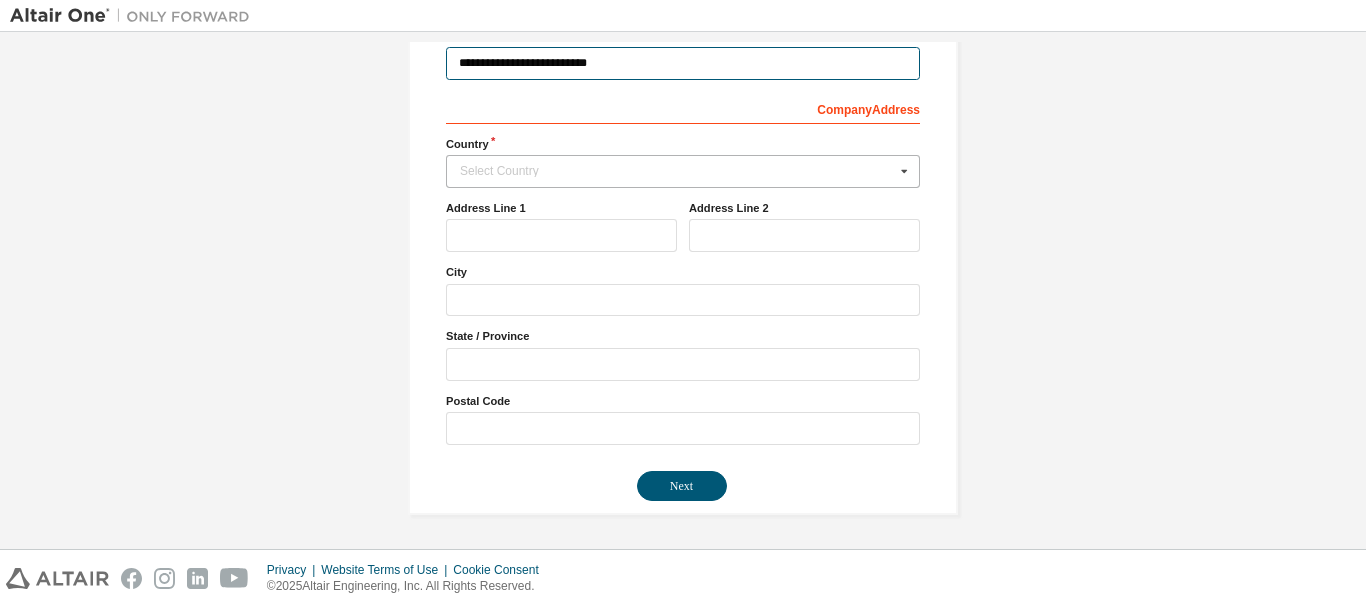 type on "**********" 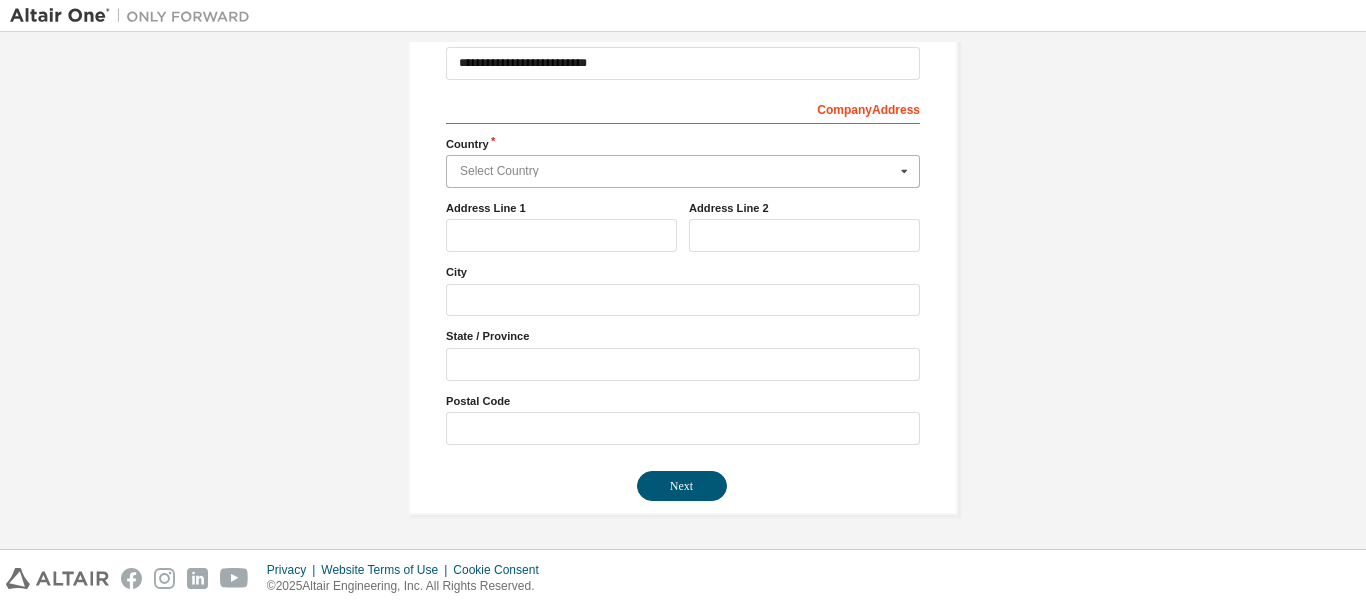 click at bounding box center (684, 171) 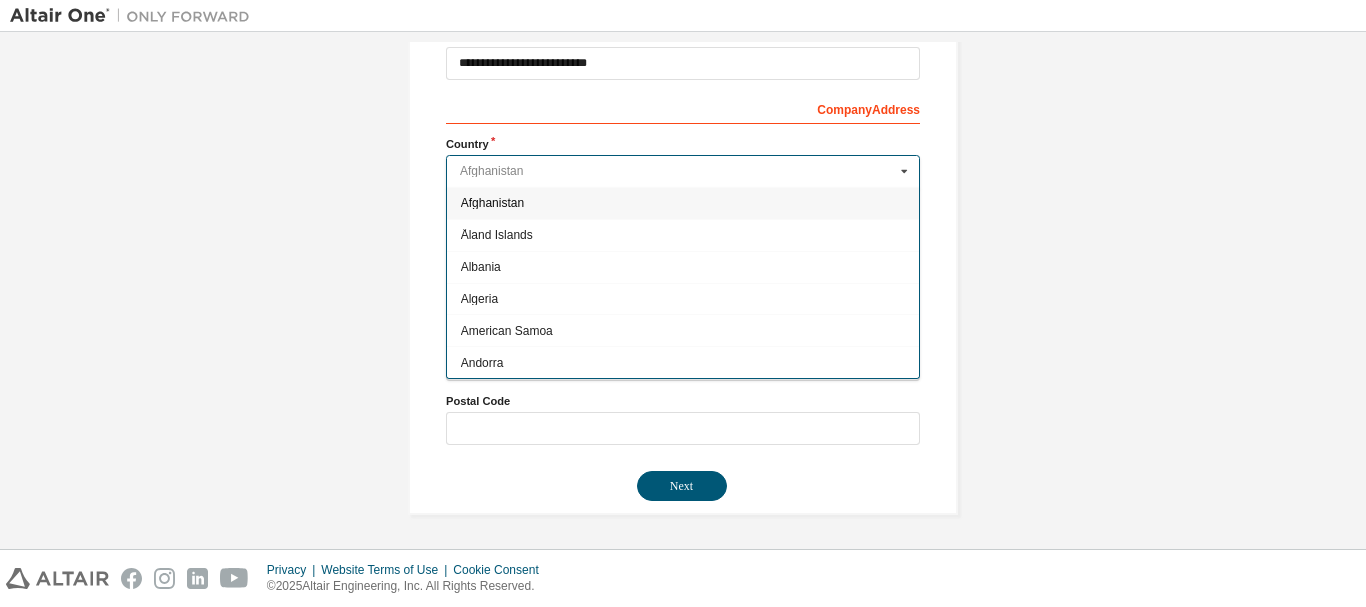 type on "*****" 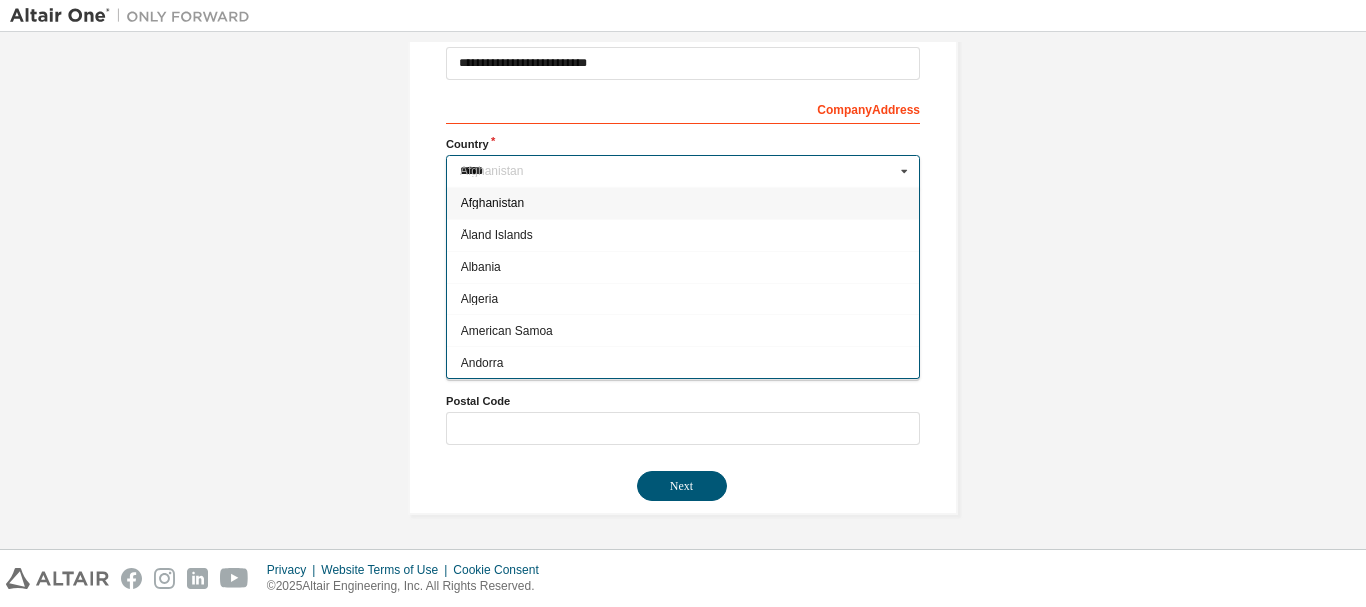 type 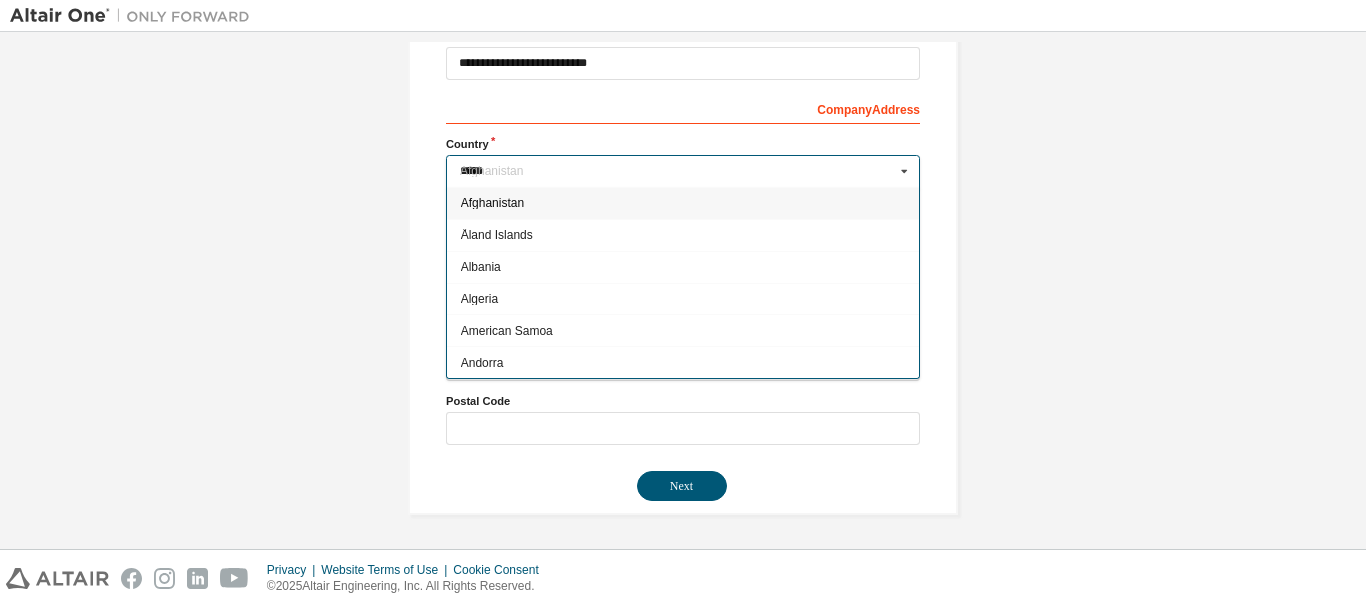 type on "**********" 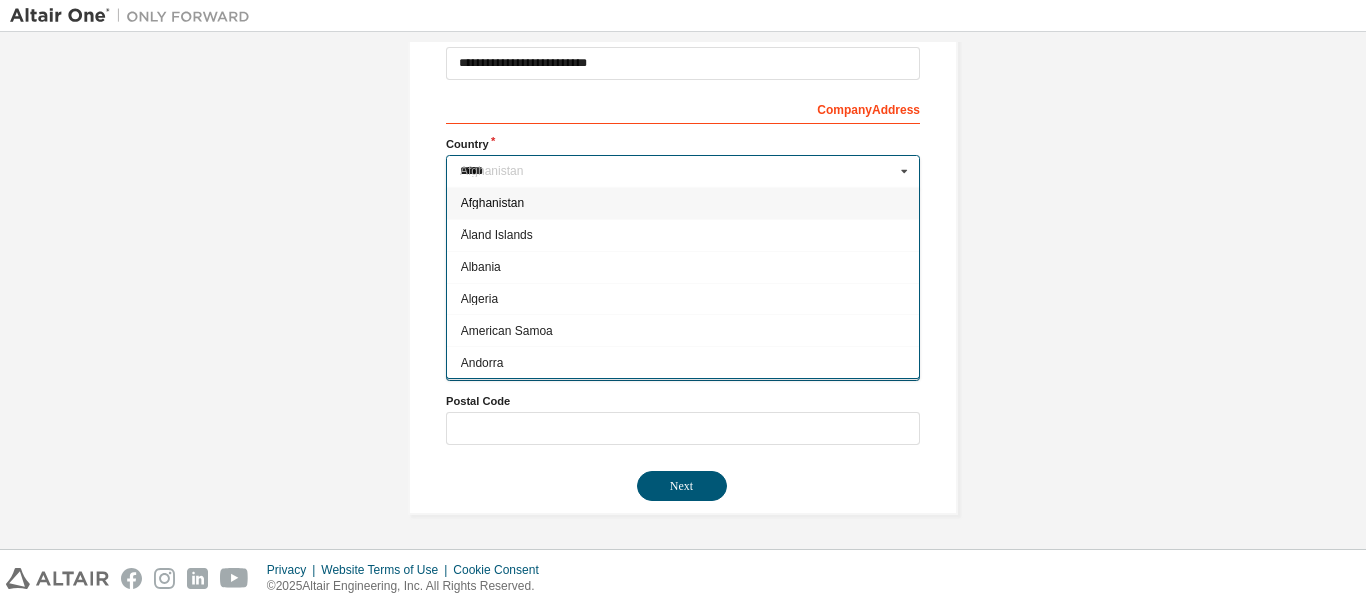 type on "*****" 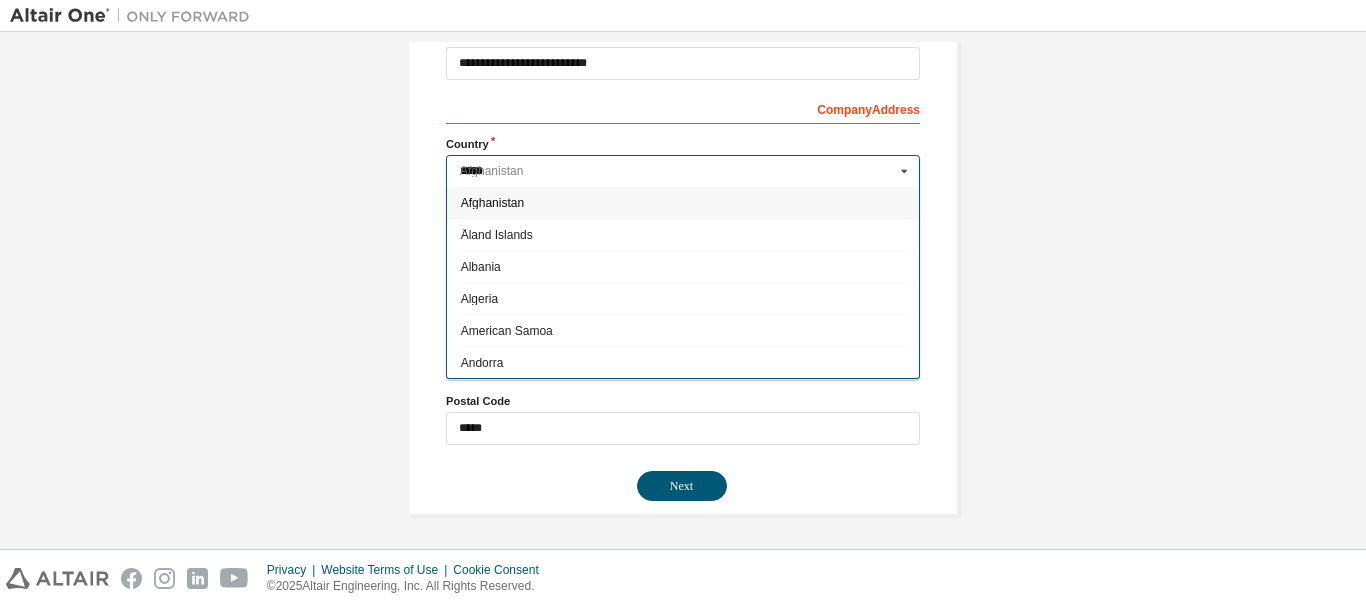 type 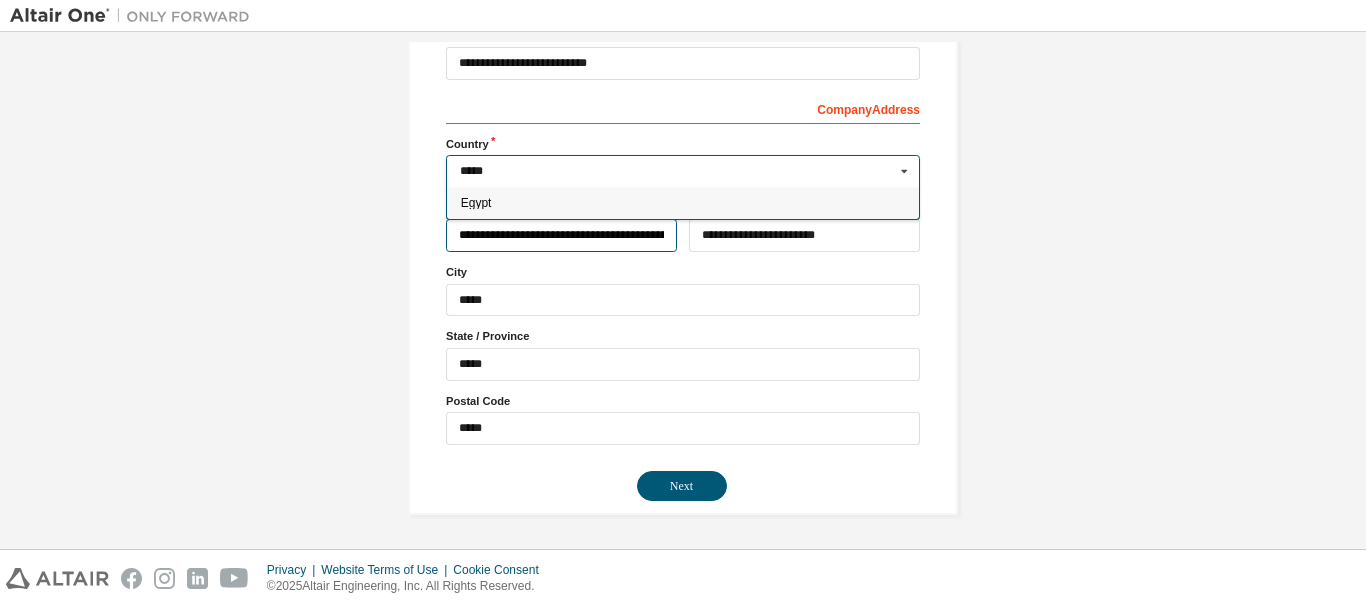 type 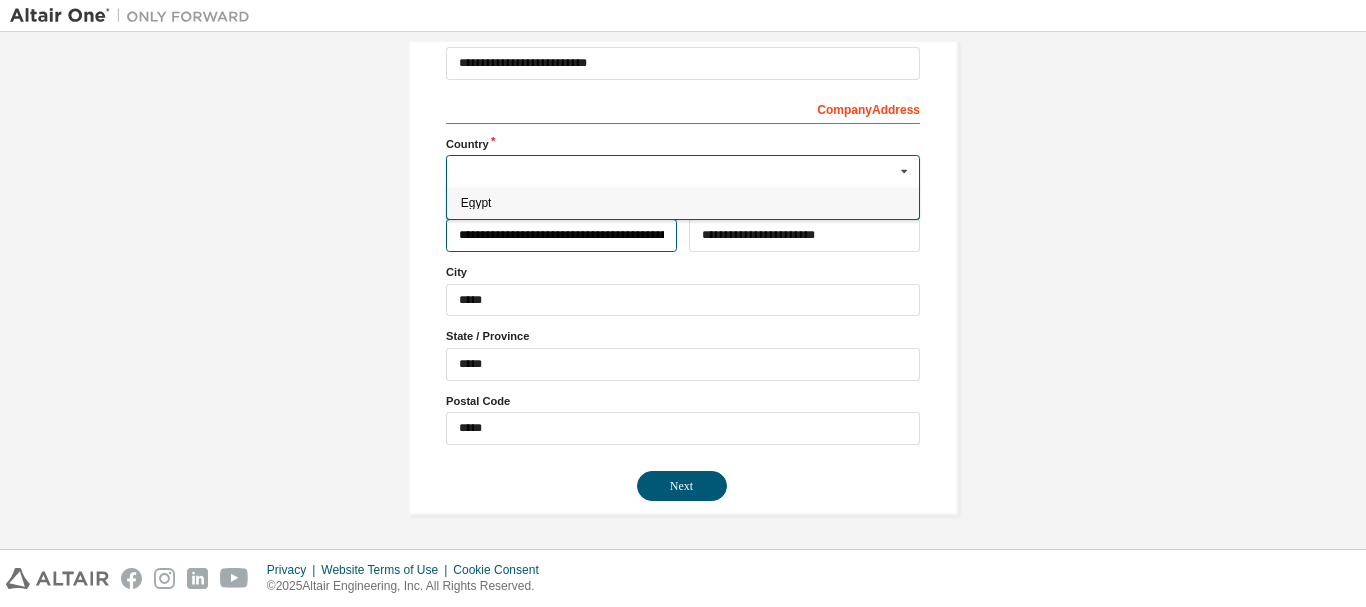 click on "**********" at bounding box center (561, 235) 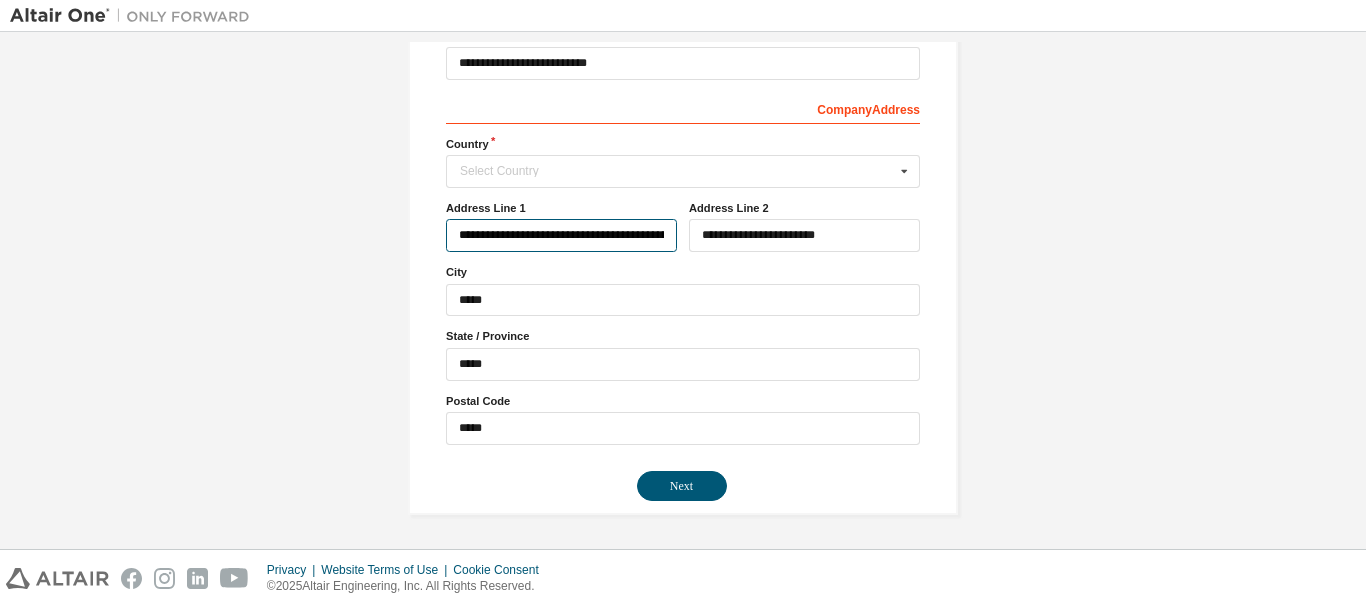 click on "**********" at bounding box center [561, 235] 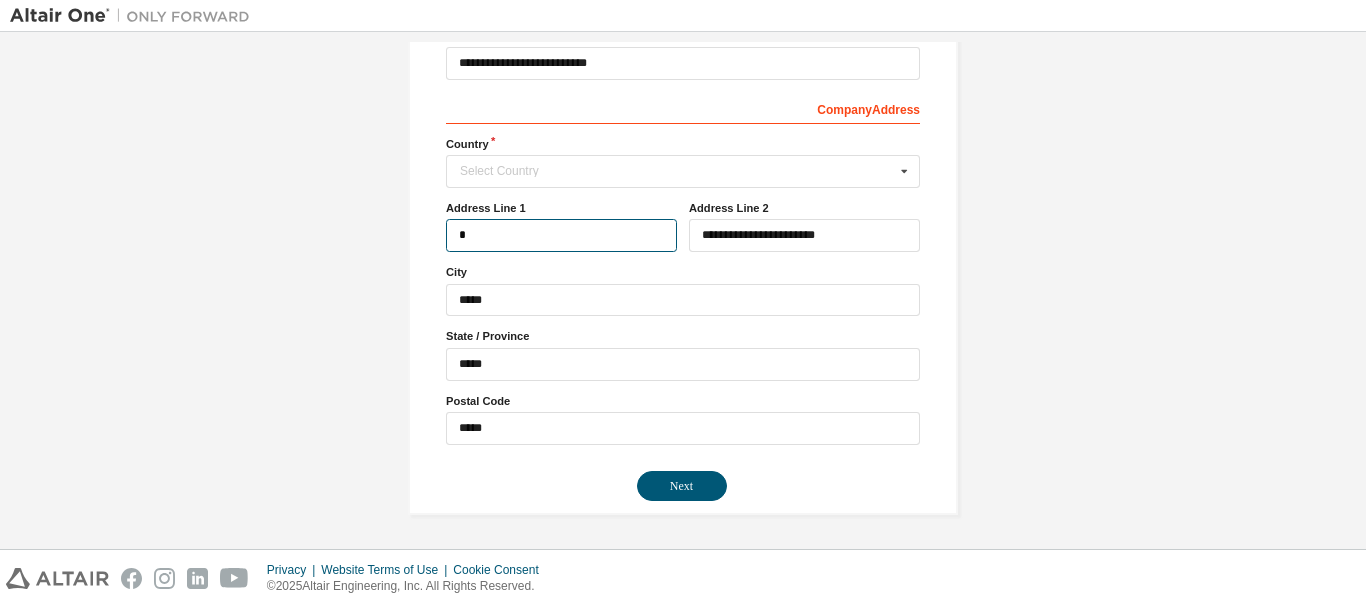 type on "*" 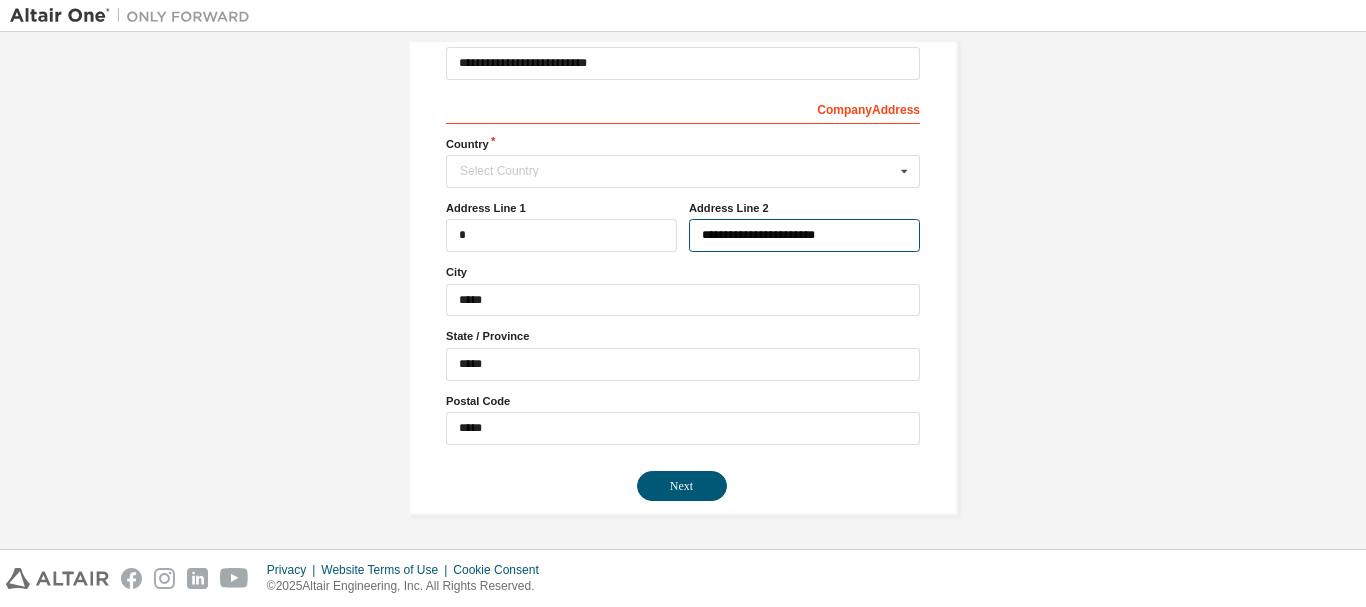click on "**********" at bounding box center (804, 235) 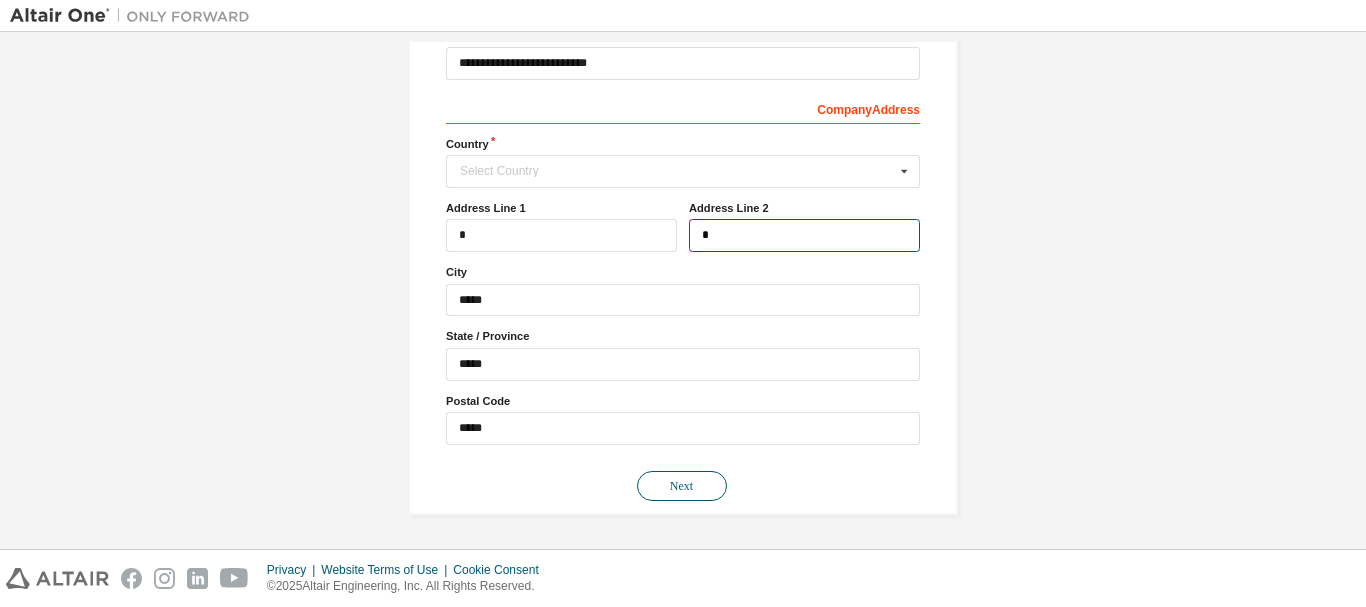 type on "*" 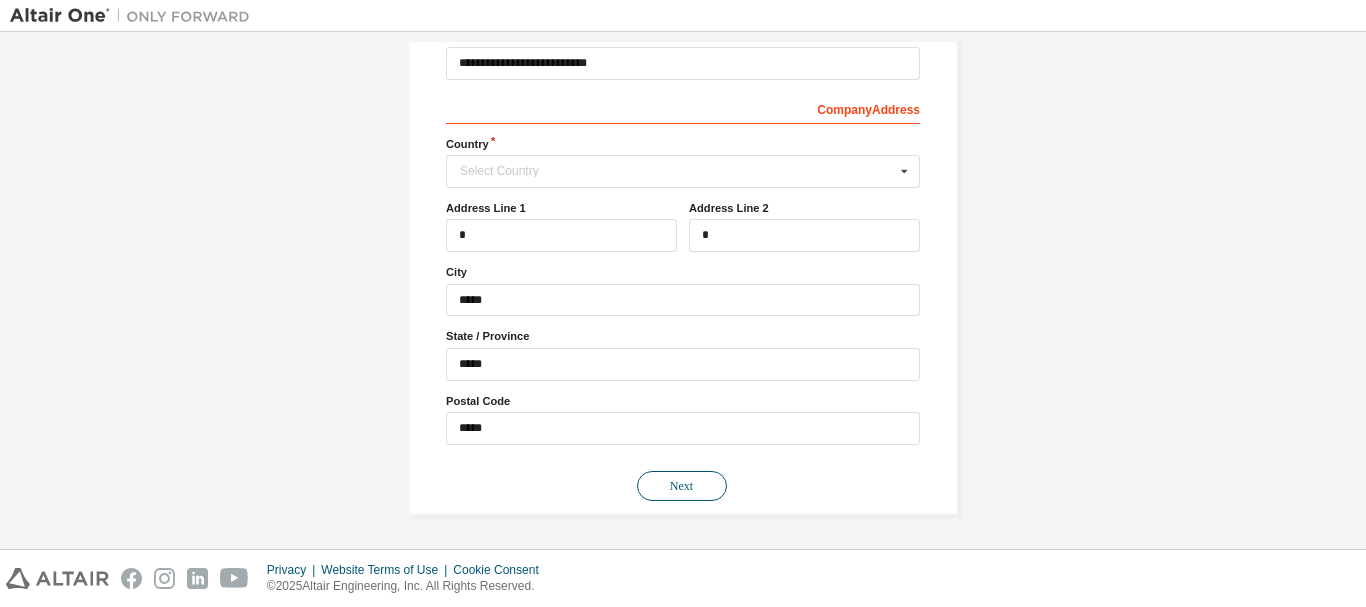 click on "Next" at bounding box center [682, 486] 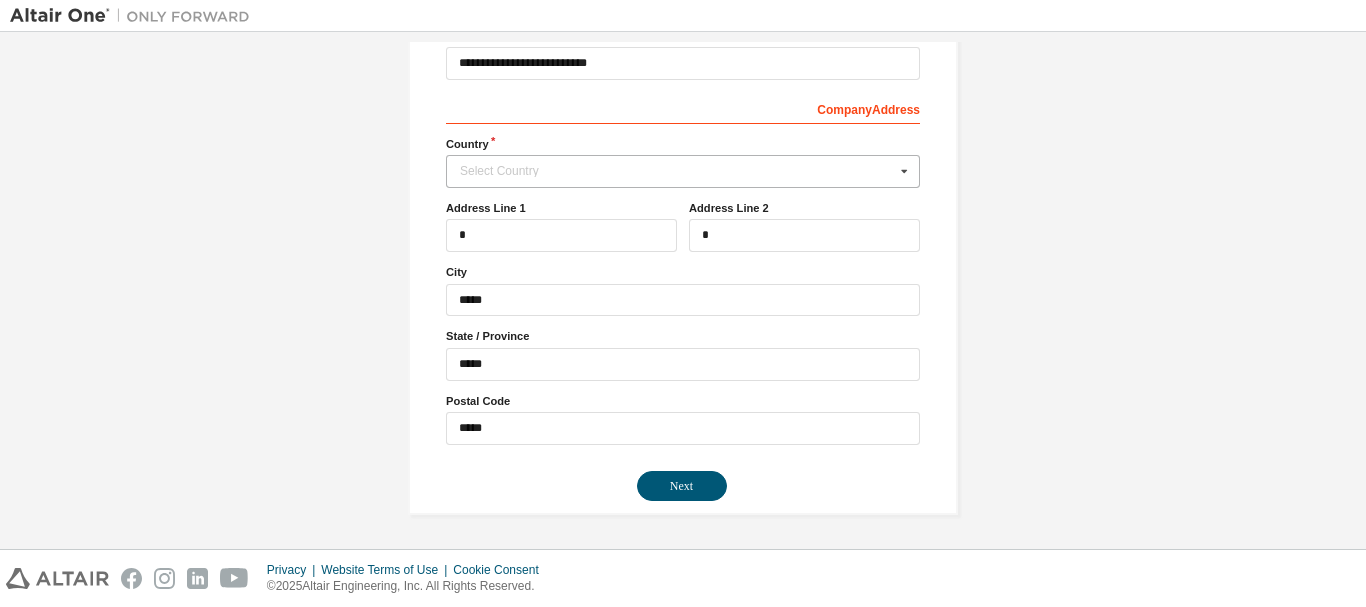 click on "Select Country" at bounding box center [677, 171] 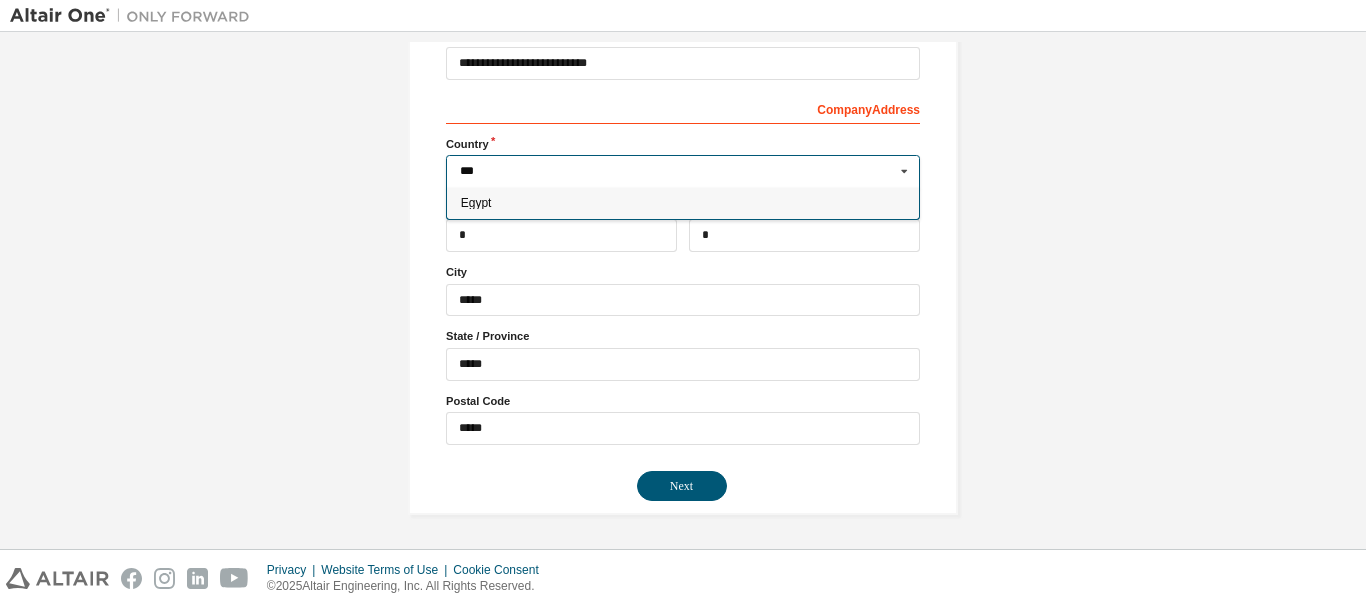 type on "***" 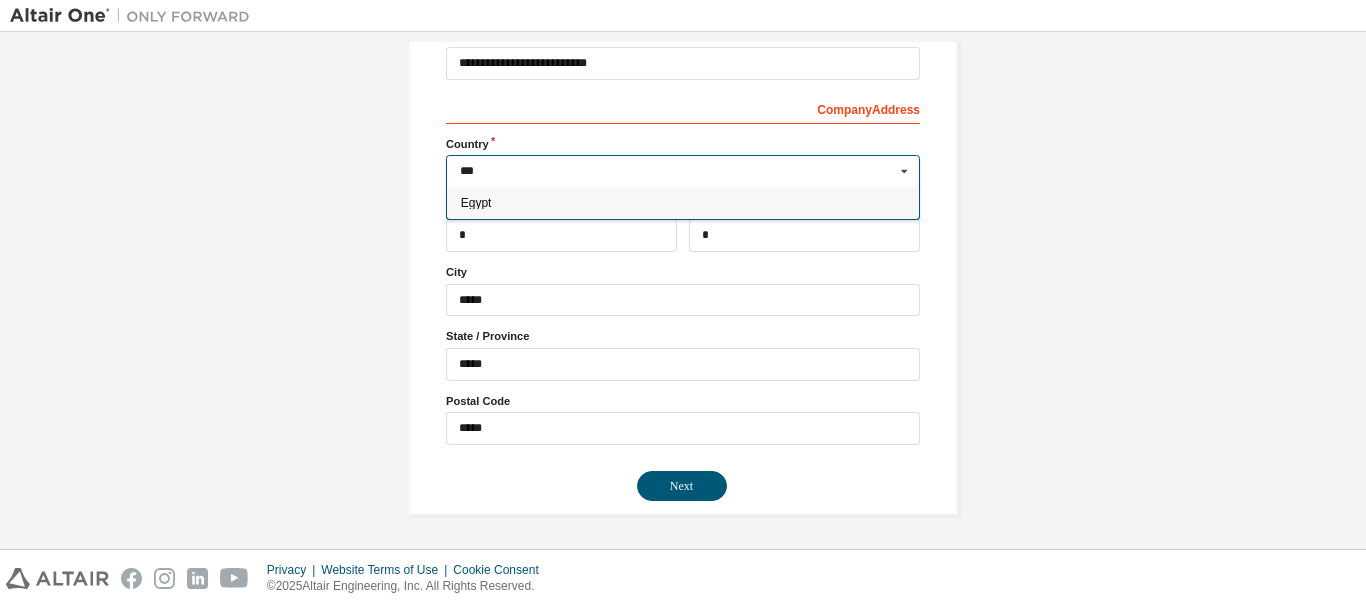 click on "Egypt" at bounding box center [683, 203] 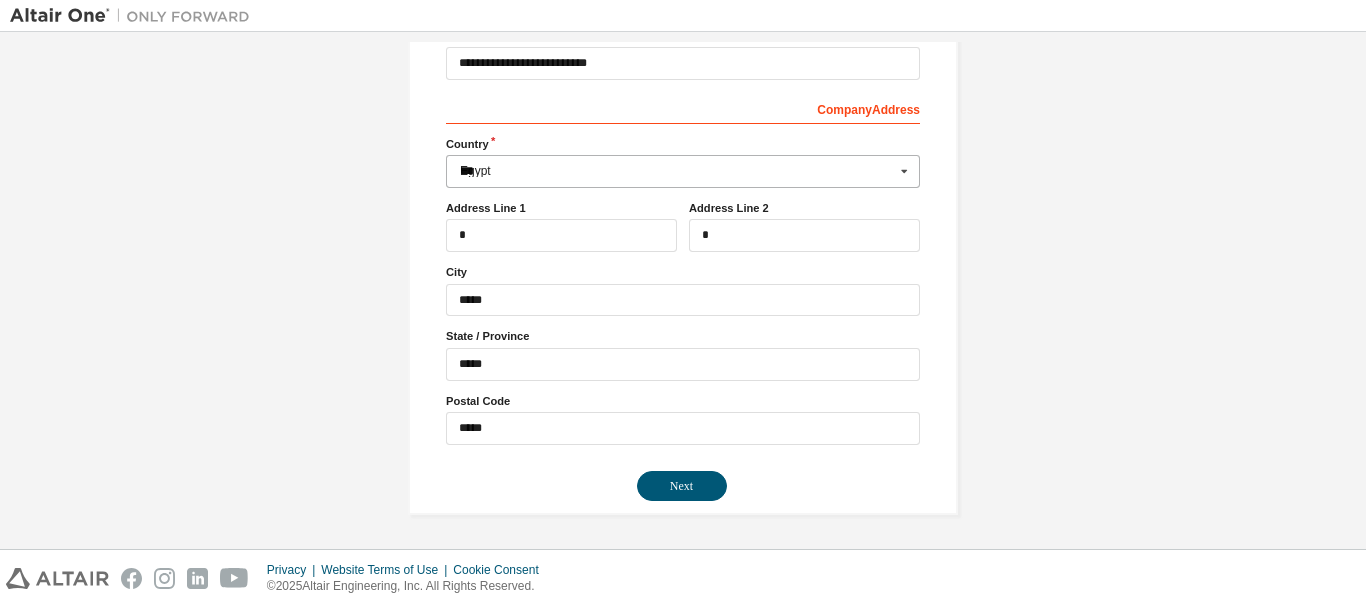 type on "***" 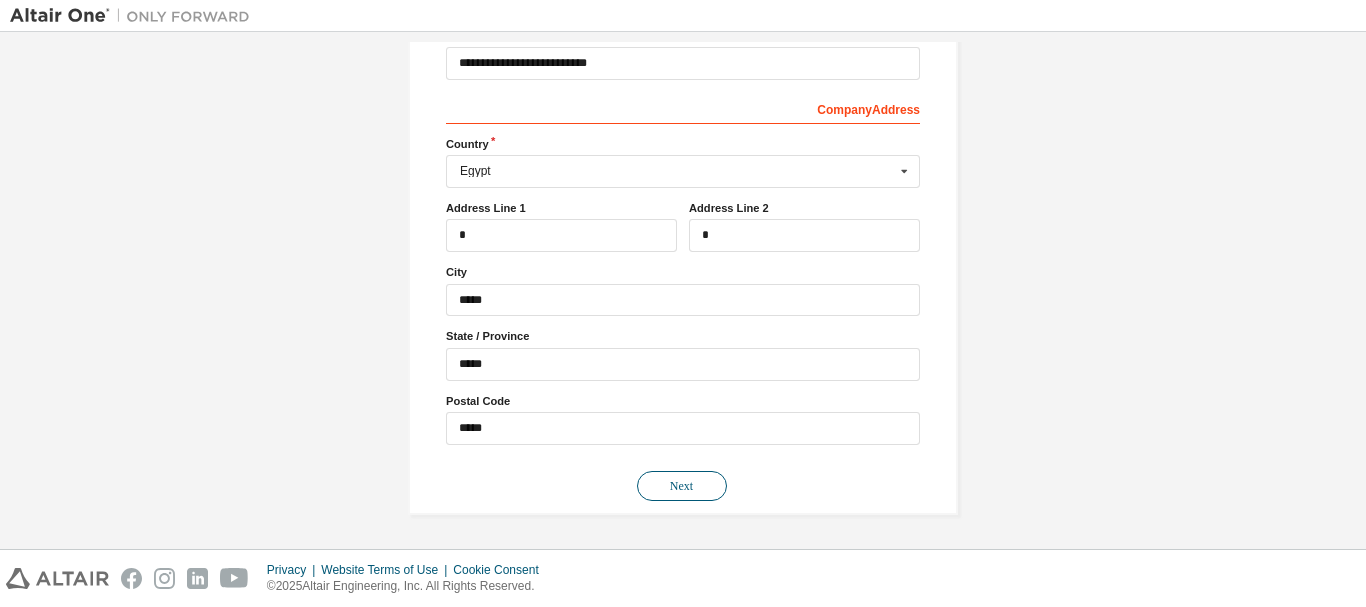 click on "Next" at bounding box center [682, 486] 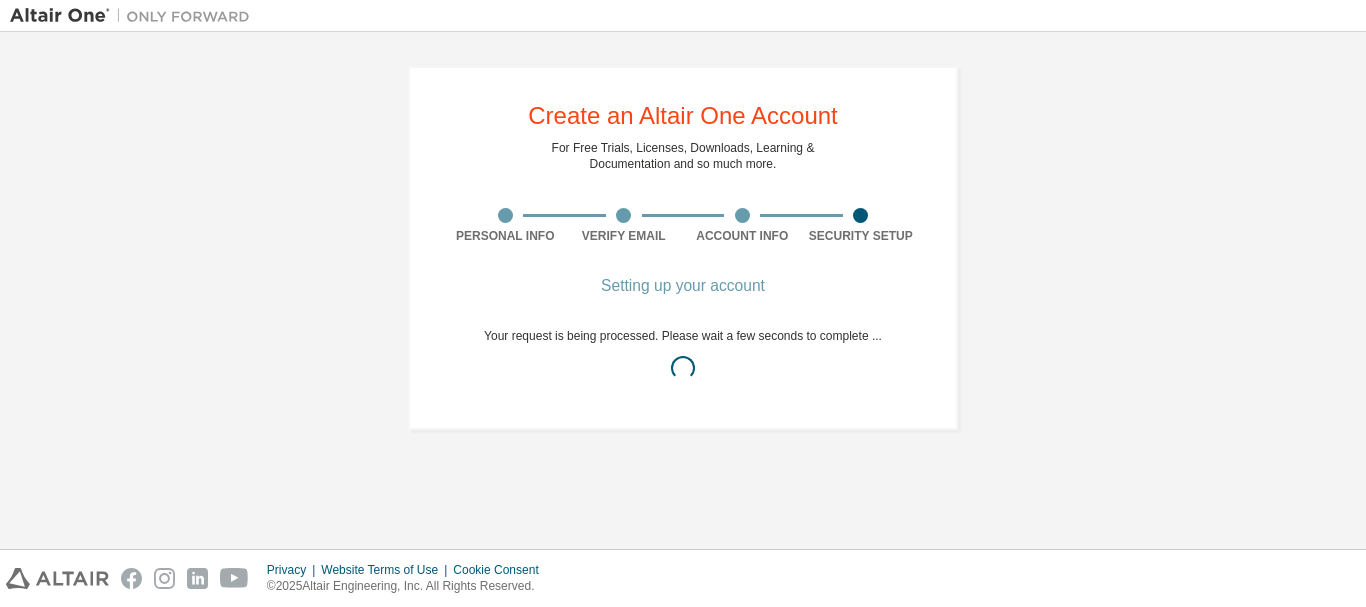 scroll, scrollTop: 0, scrollLeft: 0, axis: both 